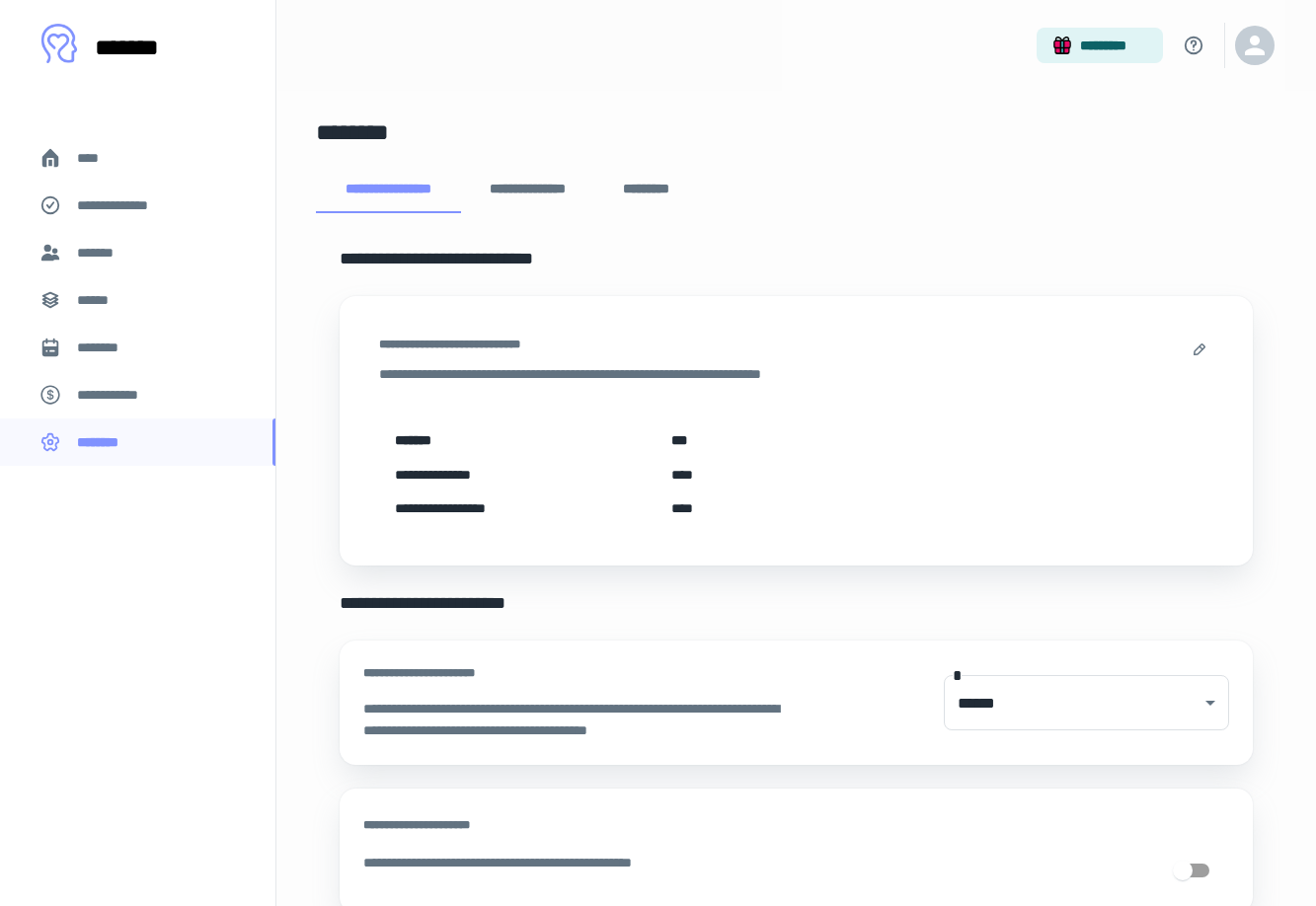 scroll, scrollTop: 758, scrollLeft: 0, axis: vertical 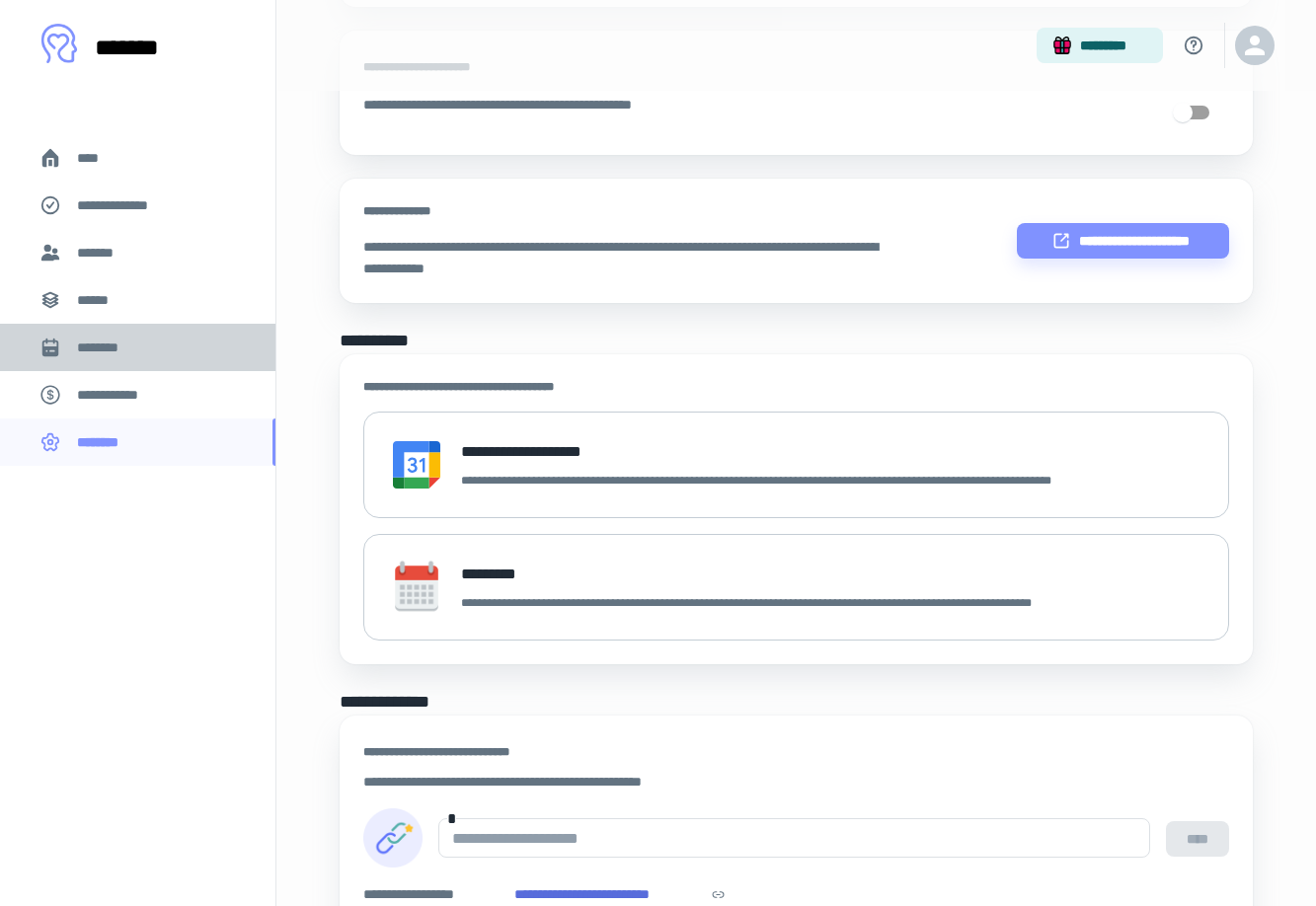 click on "********" at bounding box center (106, 347) 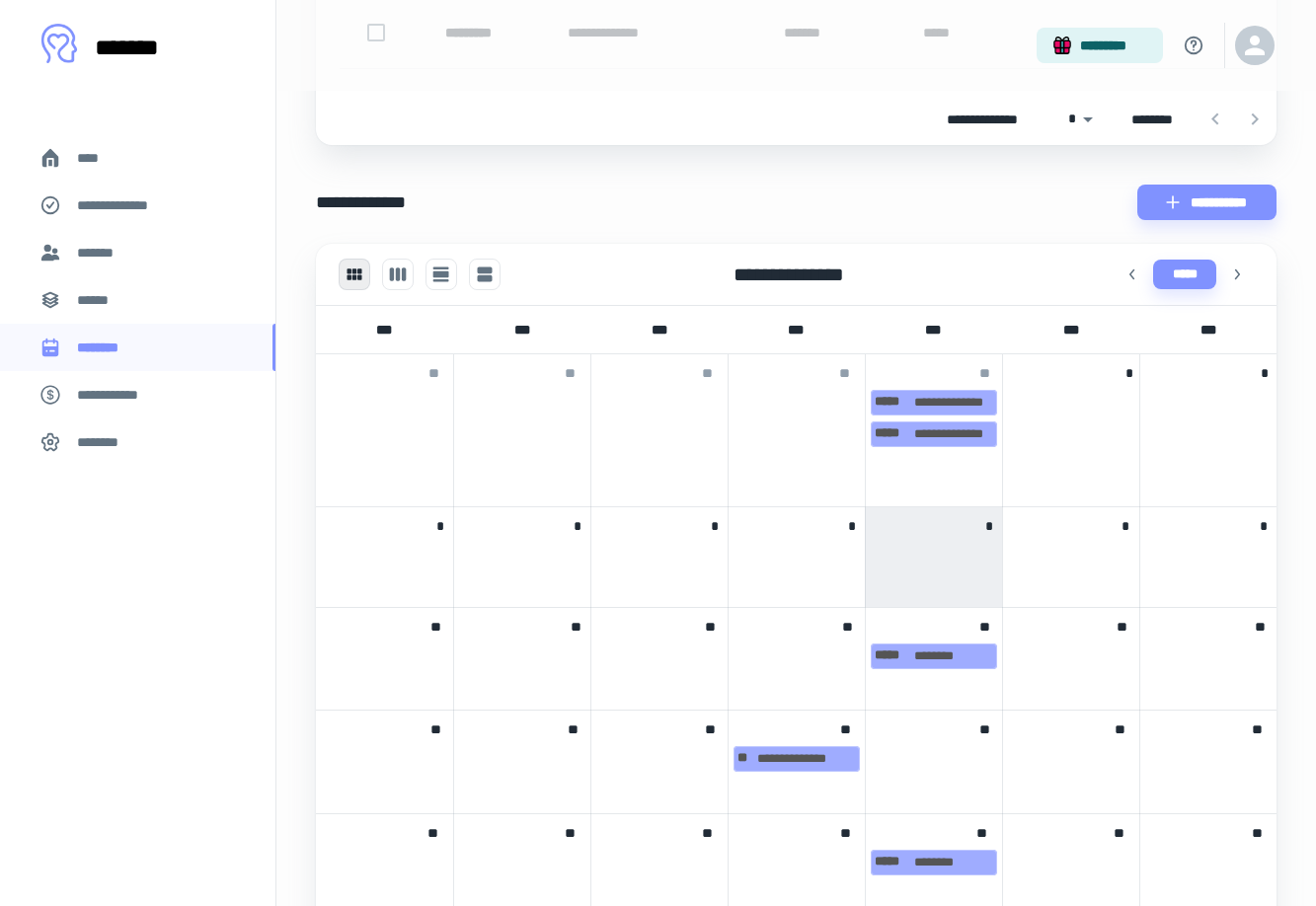 scroll, scrollTop: 453, scrollLeft: 0, axis: vertical 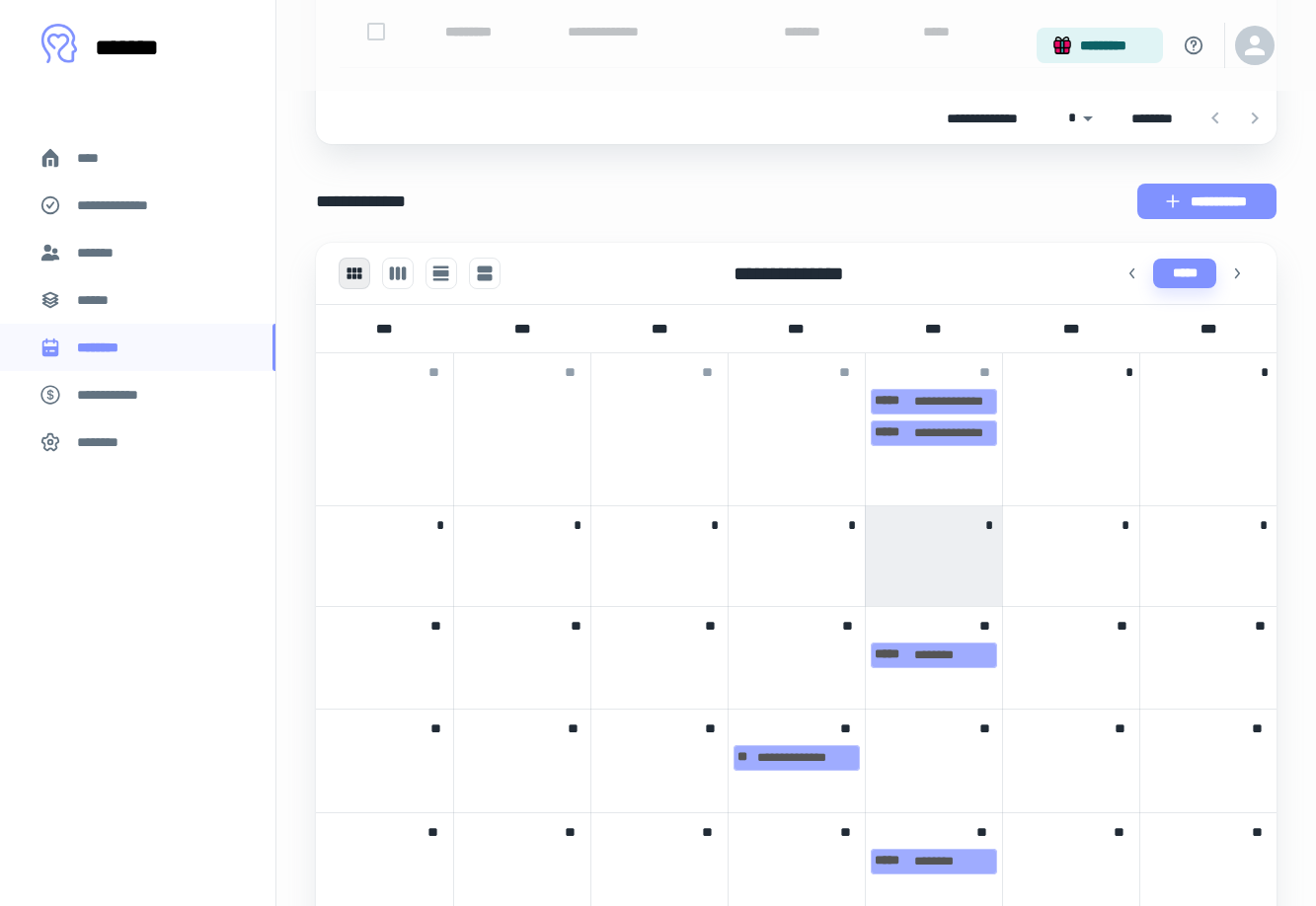 click on "**********" at bounding box center [1206, 201] 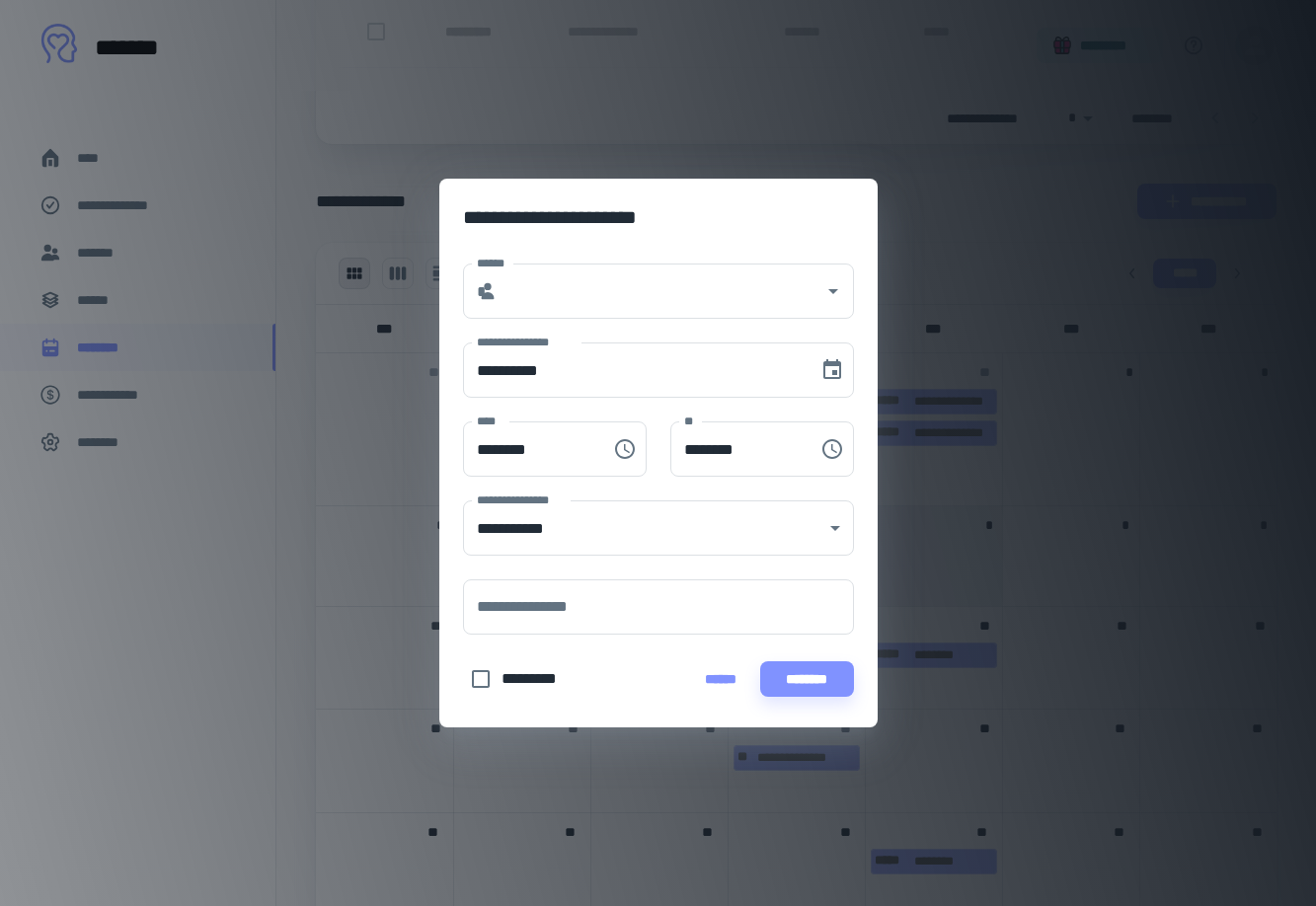 click on "******" at bounding box center (721, 679) 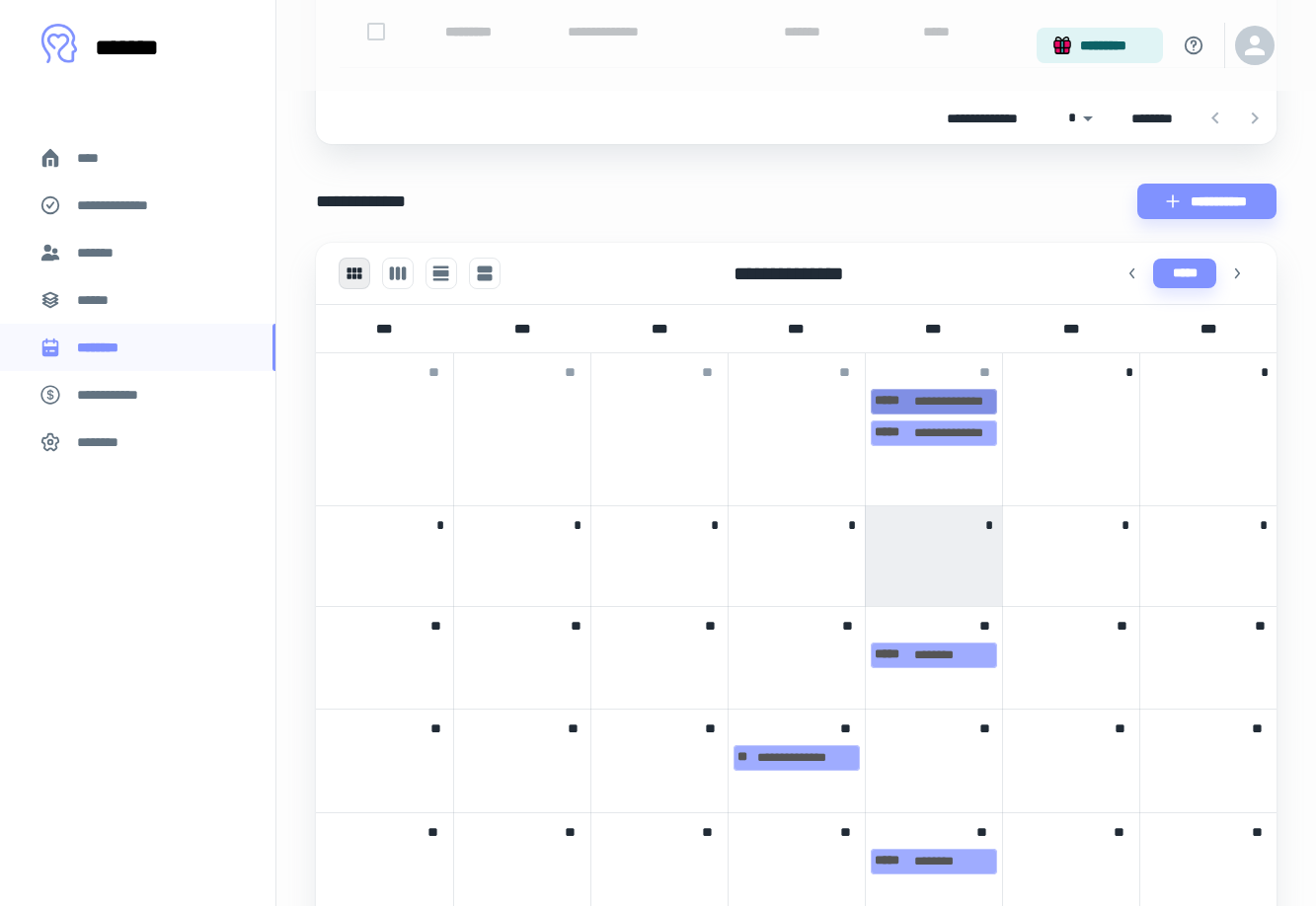 click on "**********" at bounding box center [934, 402] 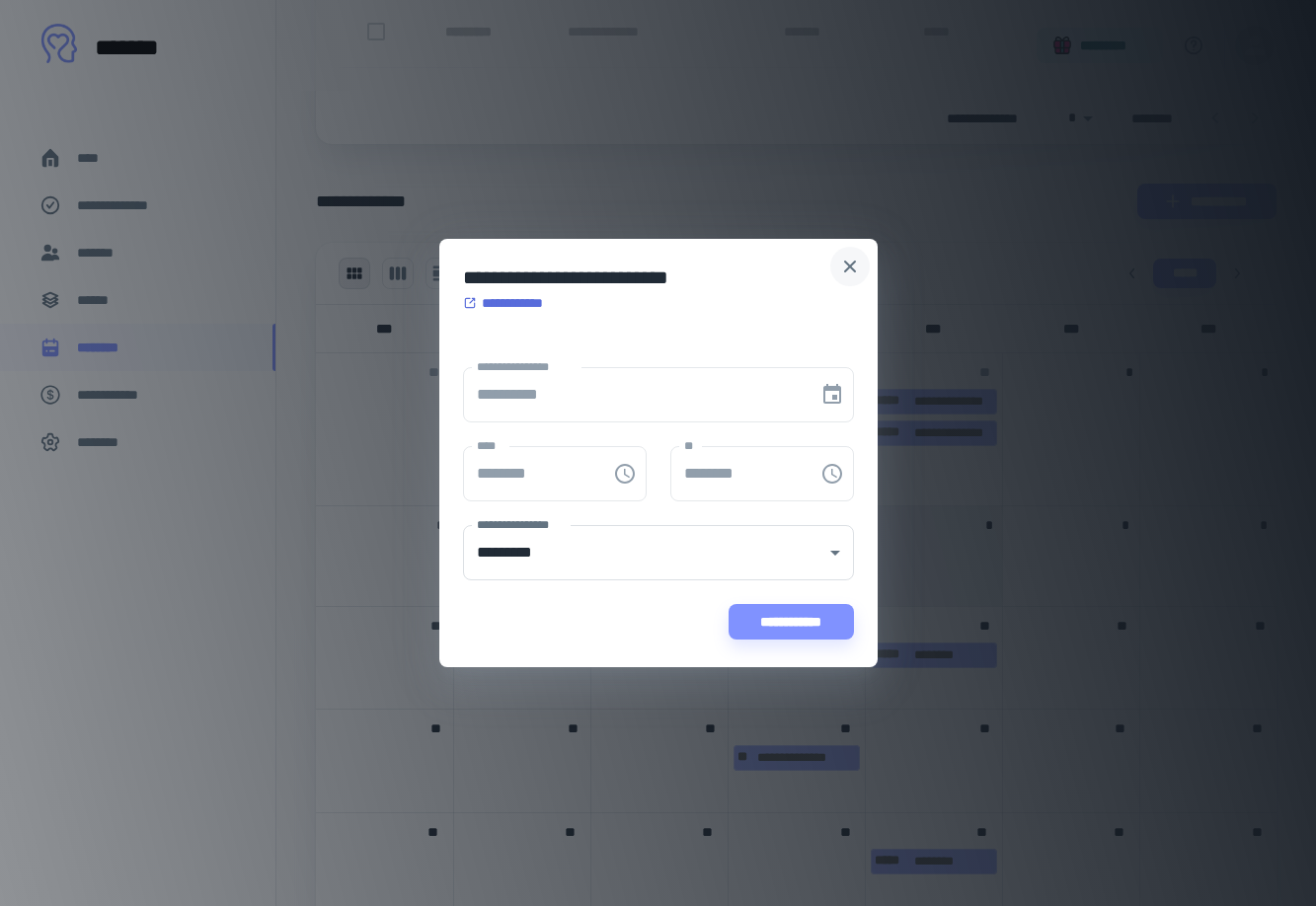 click 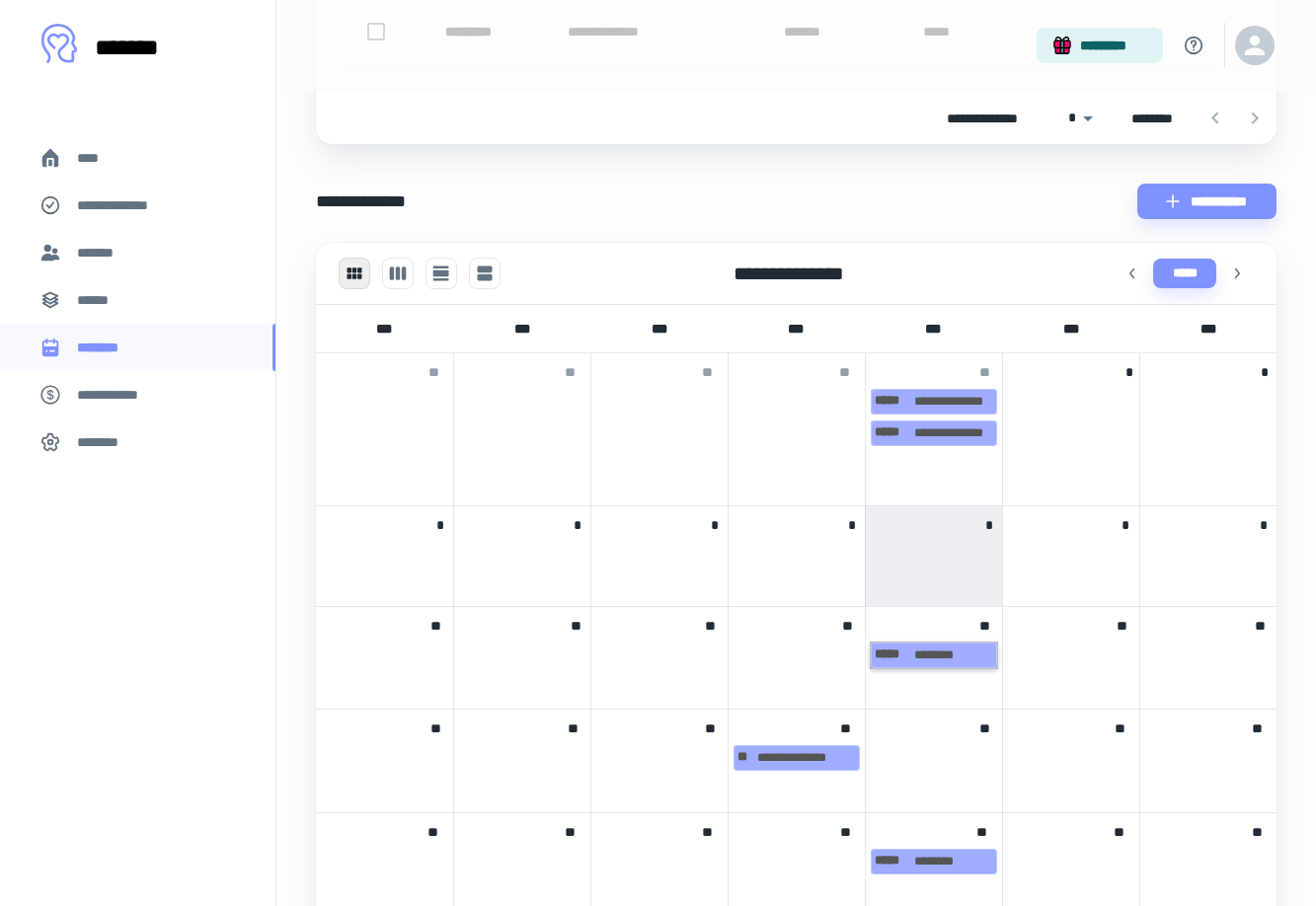 click on "***** ********" at bounding box center (934, 655) 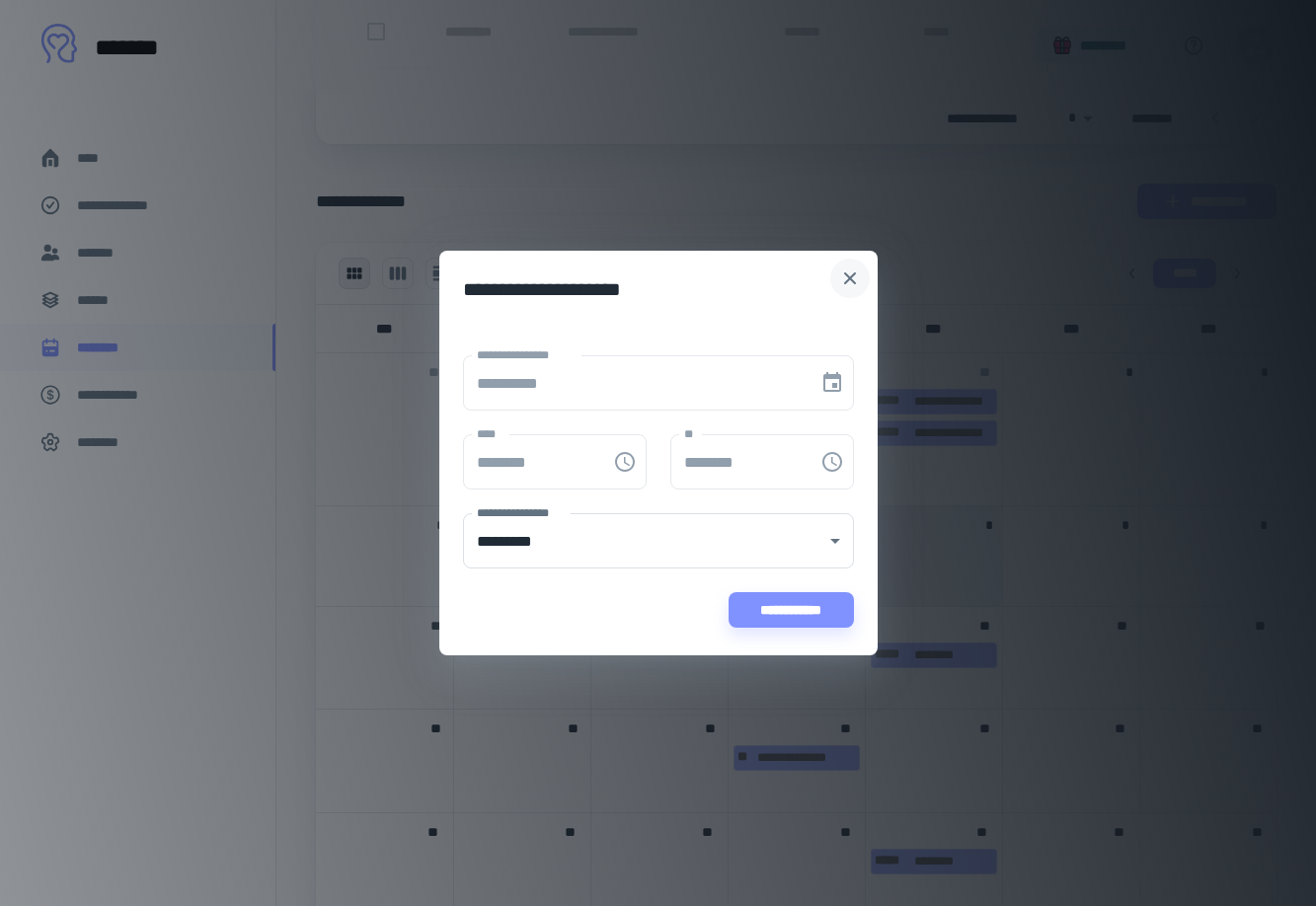 click 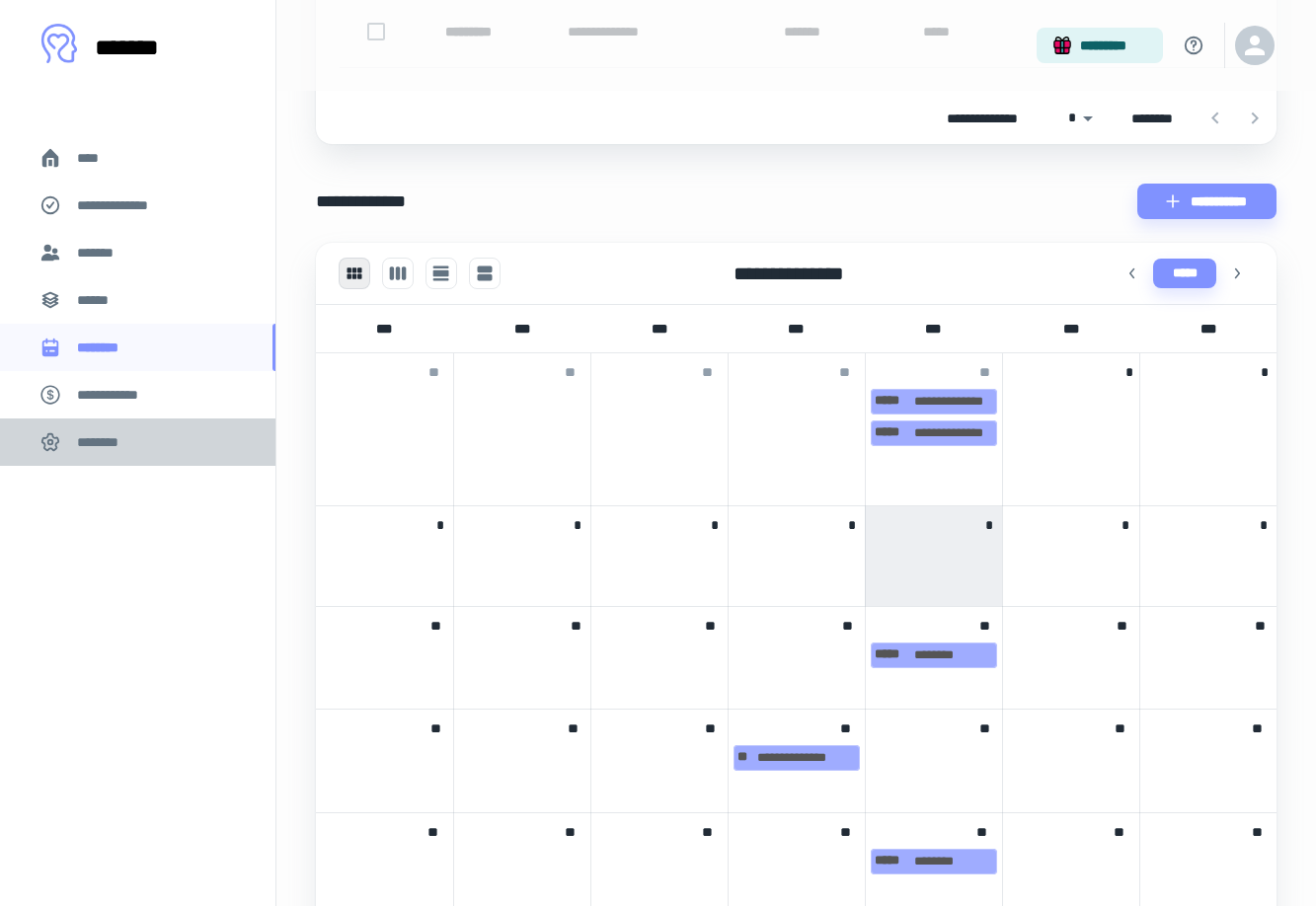 click on "********" at bounding box center [104, 442] 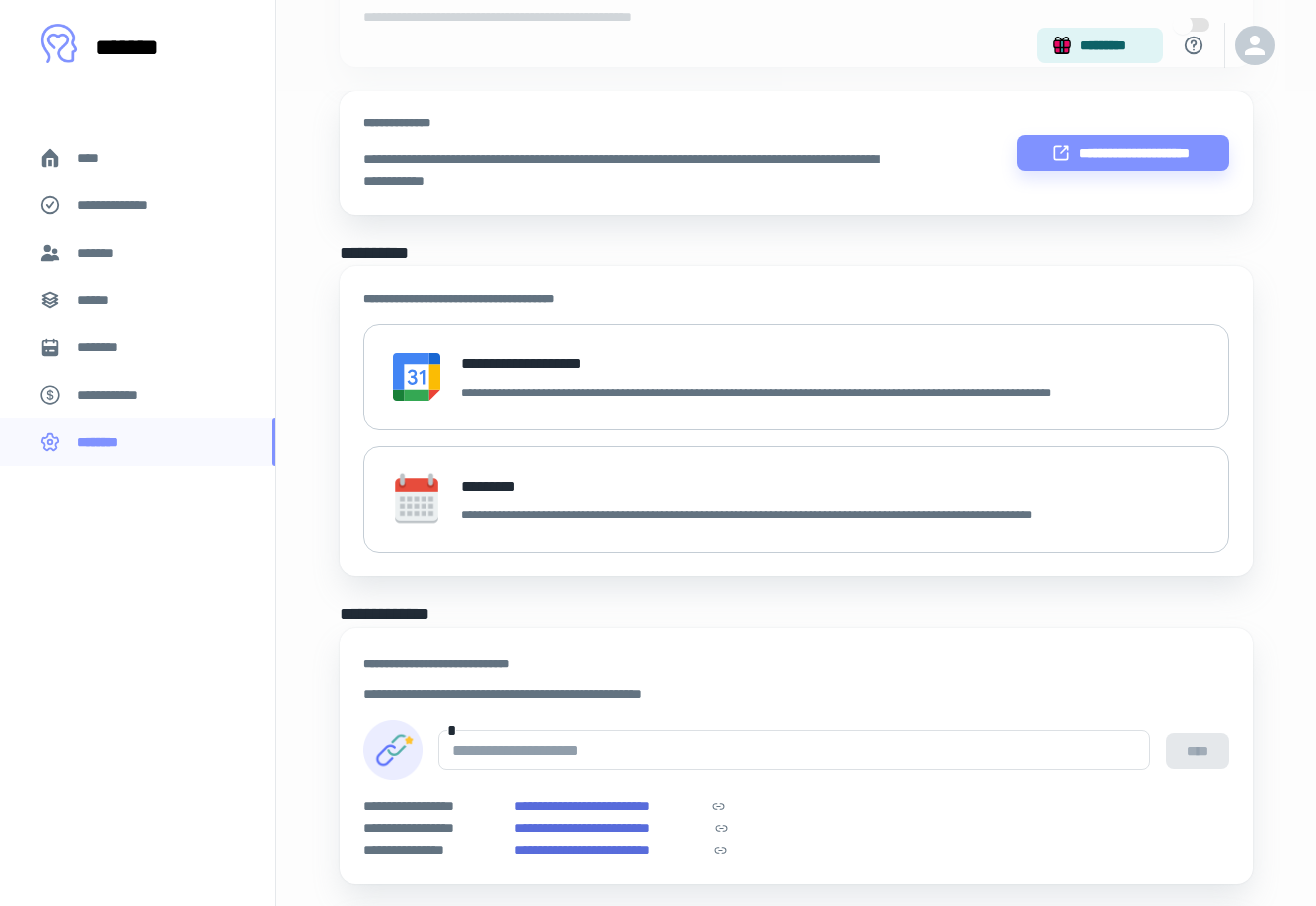 scroll, scrollTop: 850, scrollLeft: 0, axis: vertical 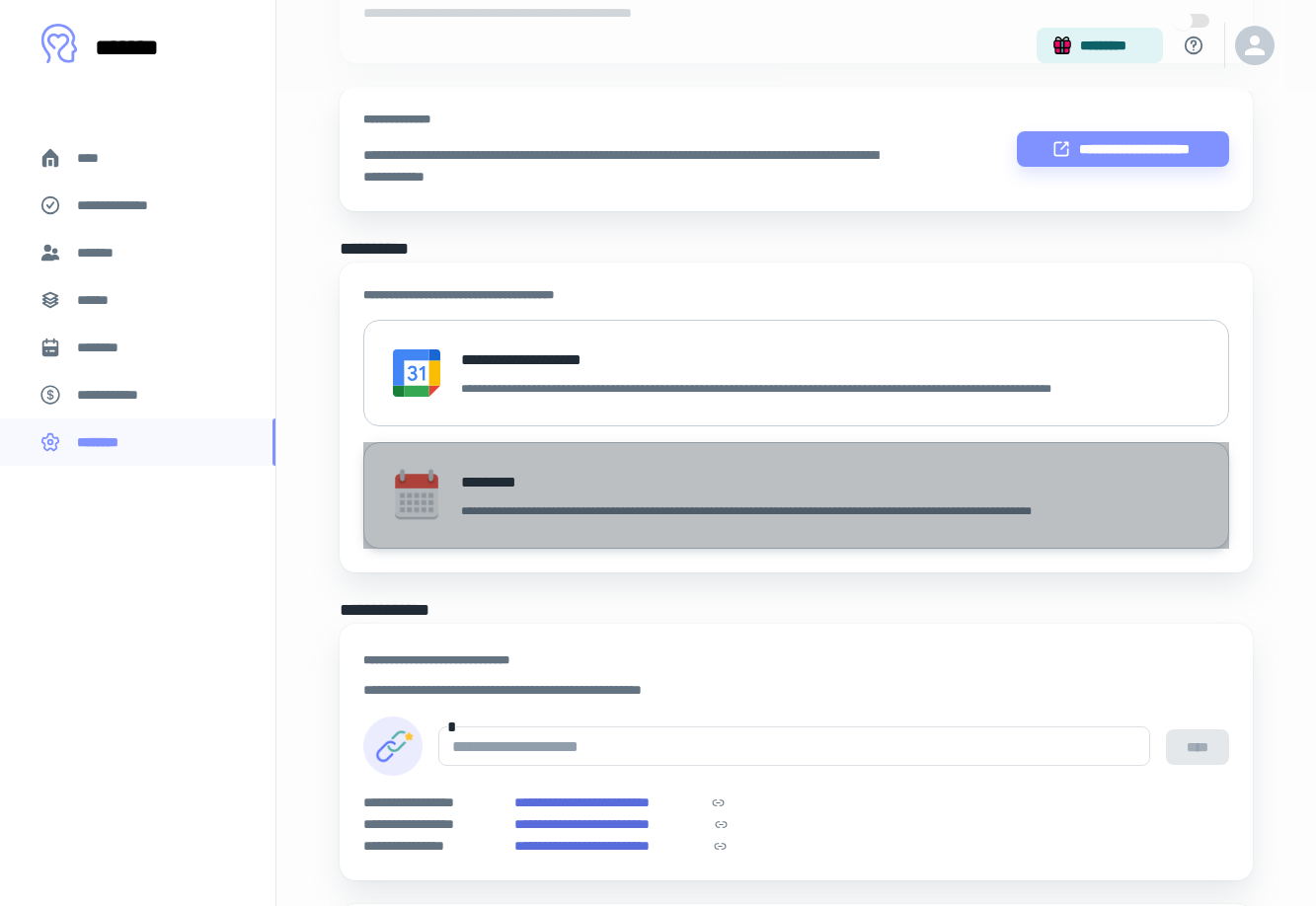 click on "*********" at bounding box center [776, 483] 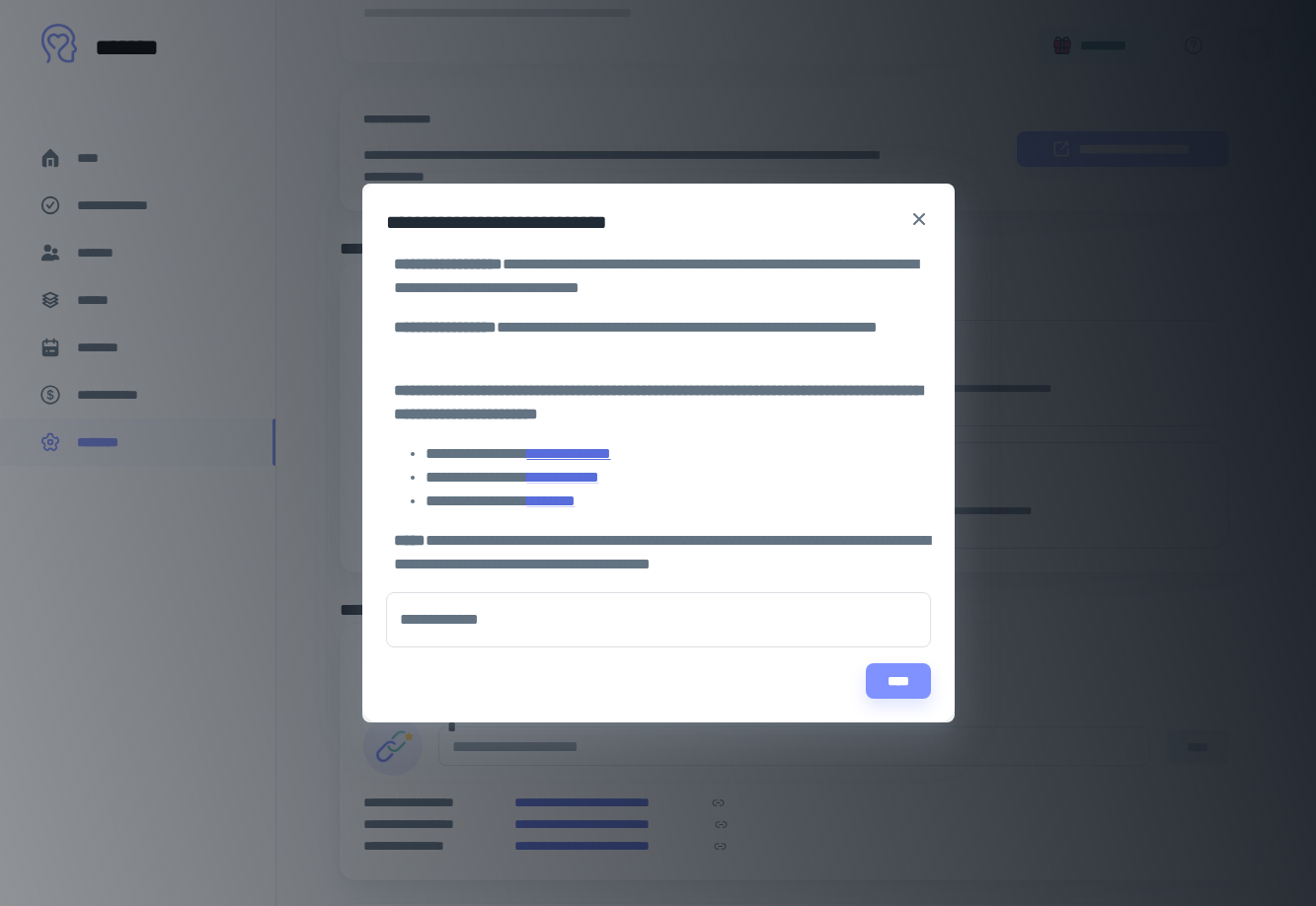 click on "**********" at bounding box center [569, 453] 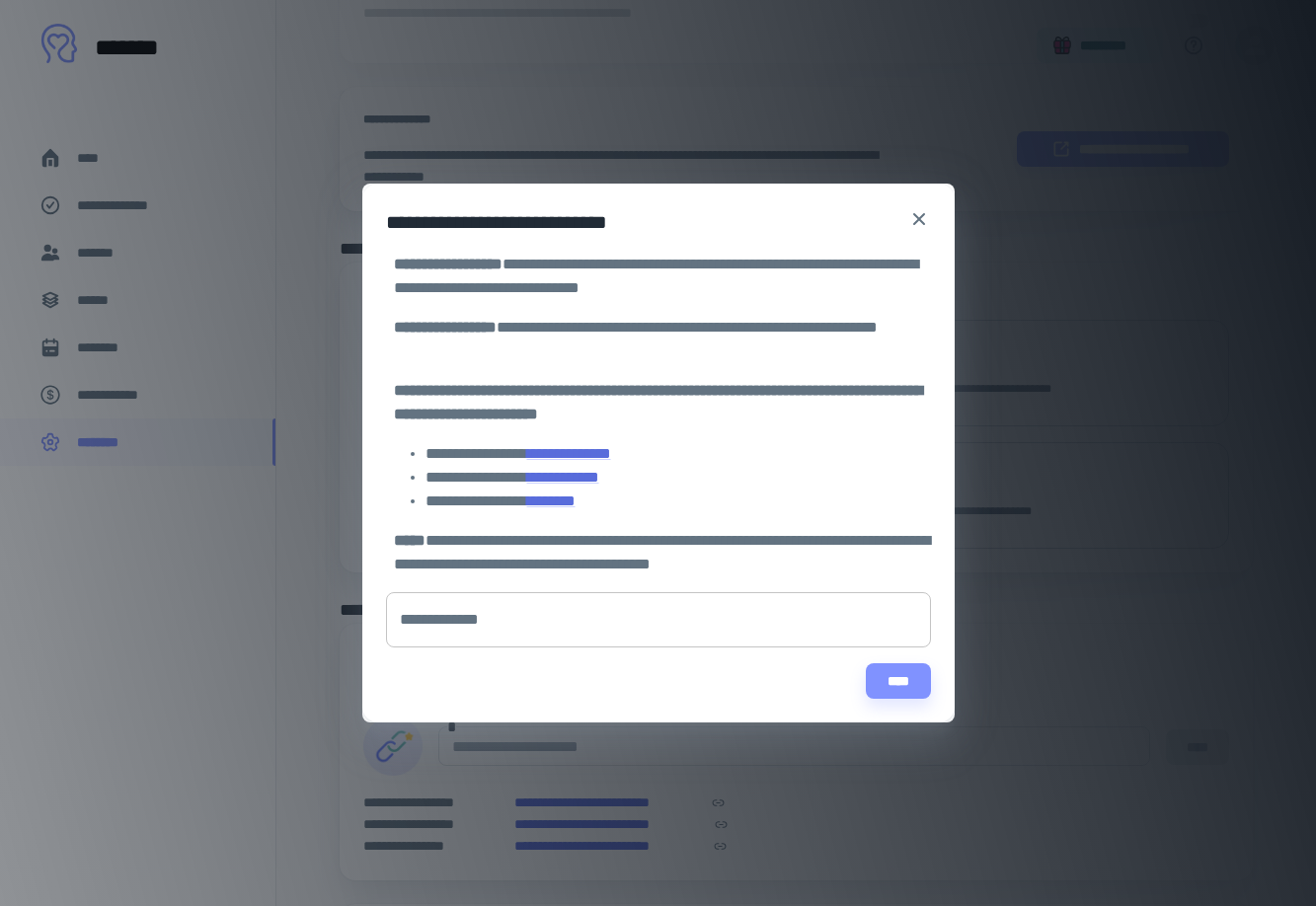 click on "**********" at bounding box center [658, 620] 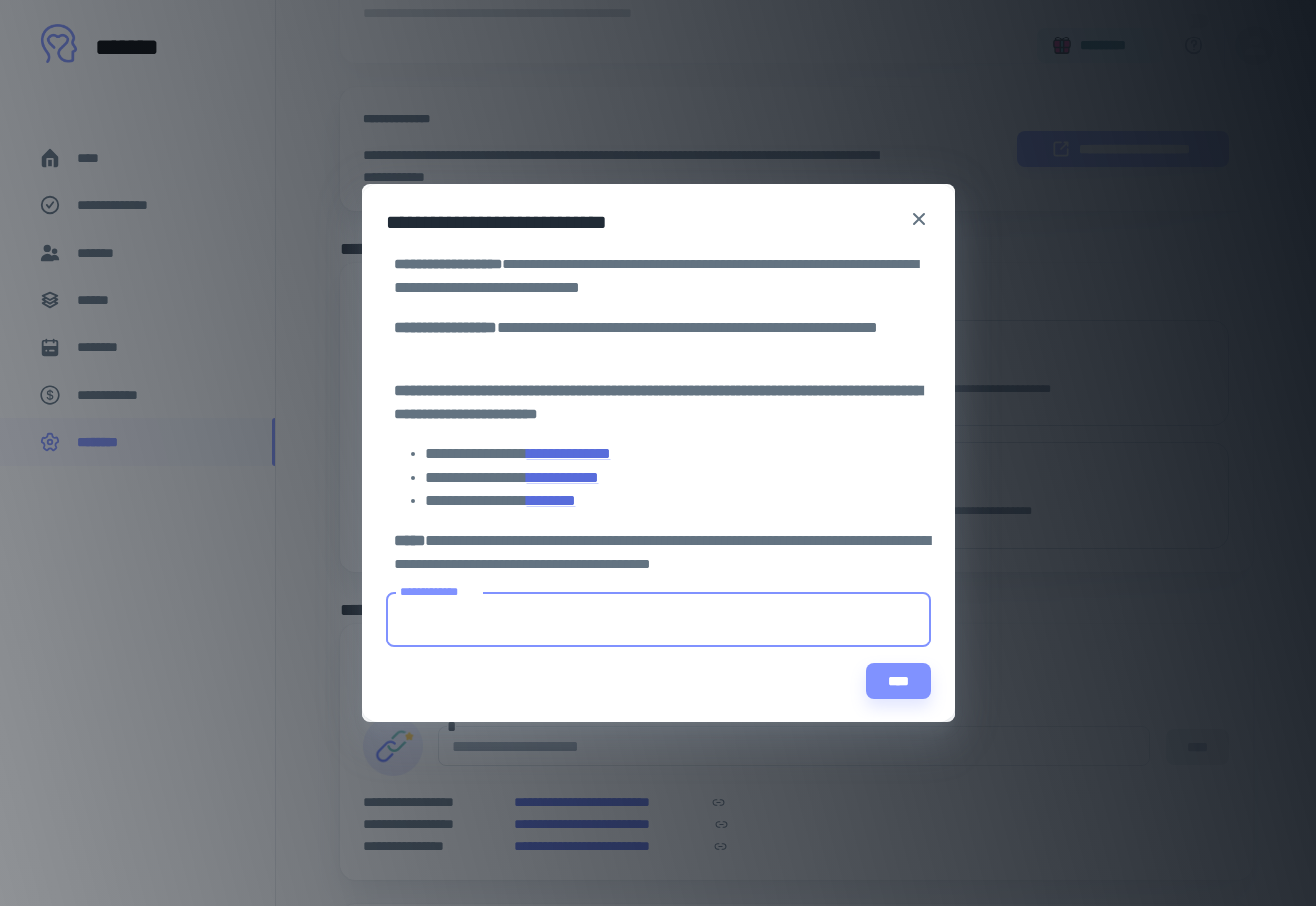 paste on "**********" 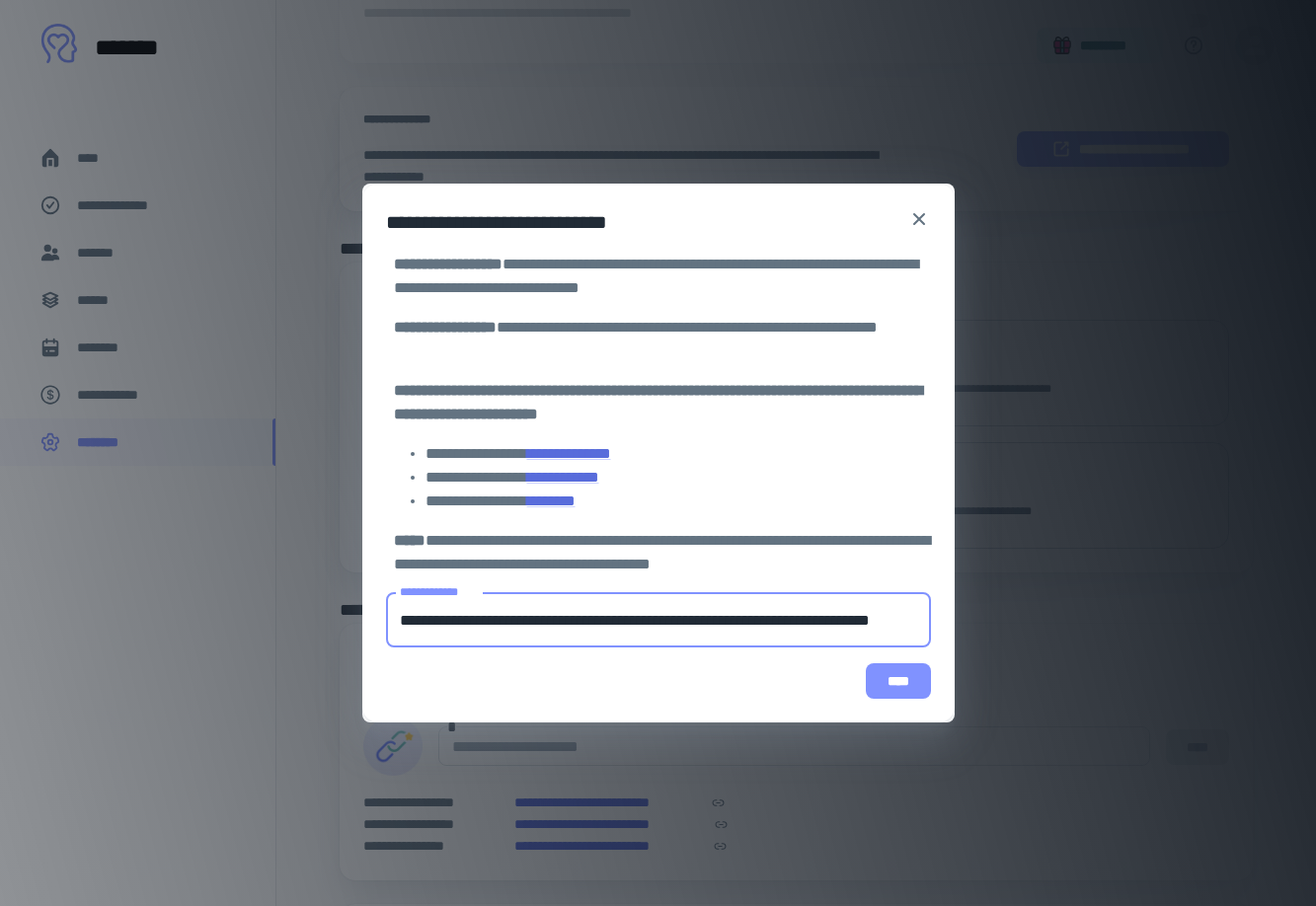 type on "**********" 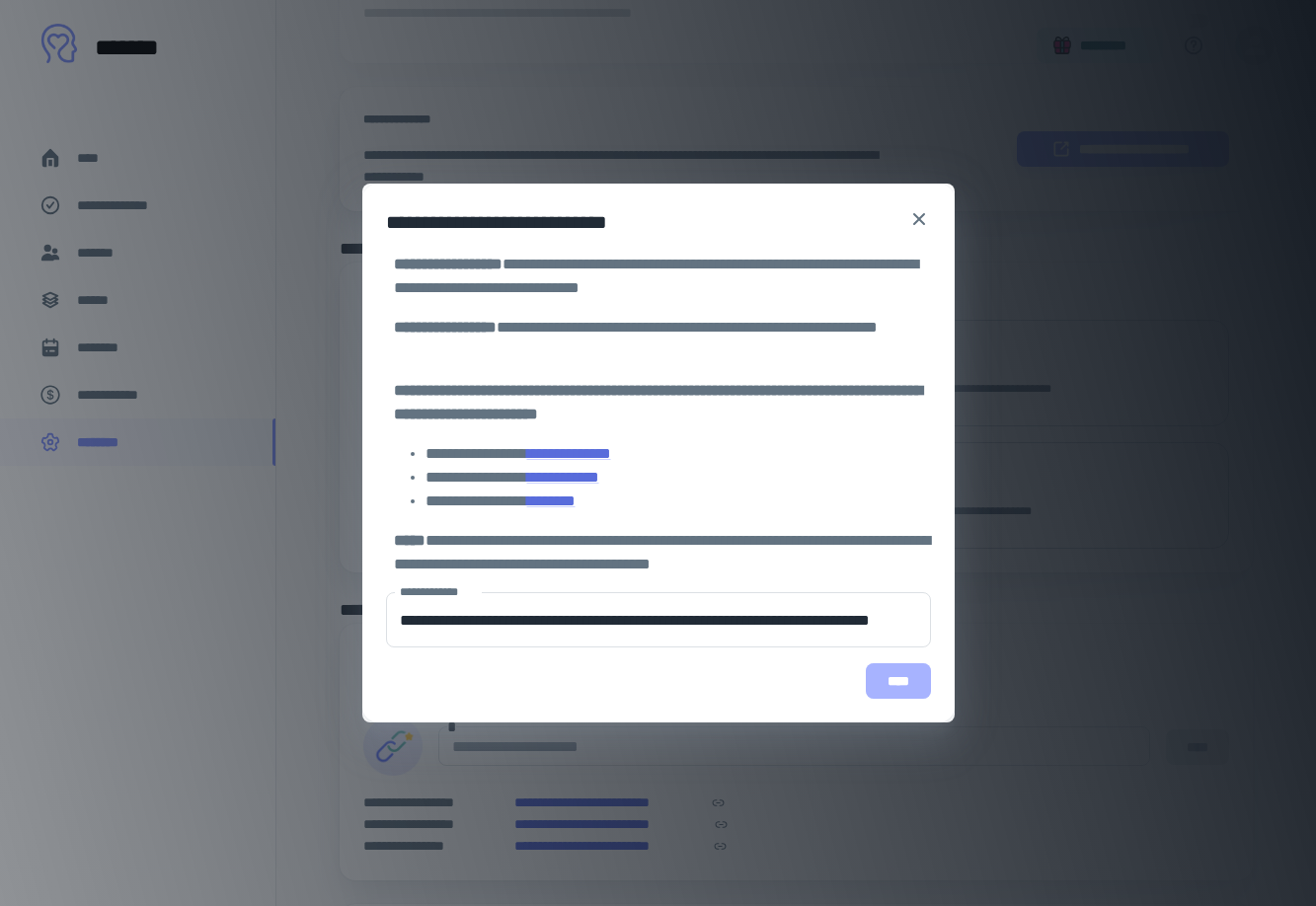 click on "****" at bounding box center [898, 681] 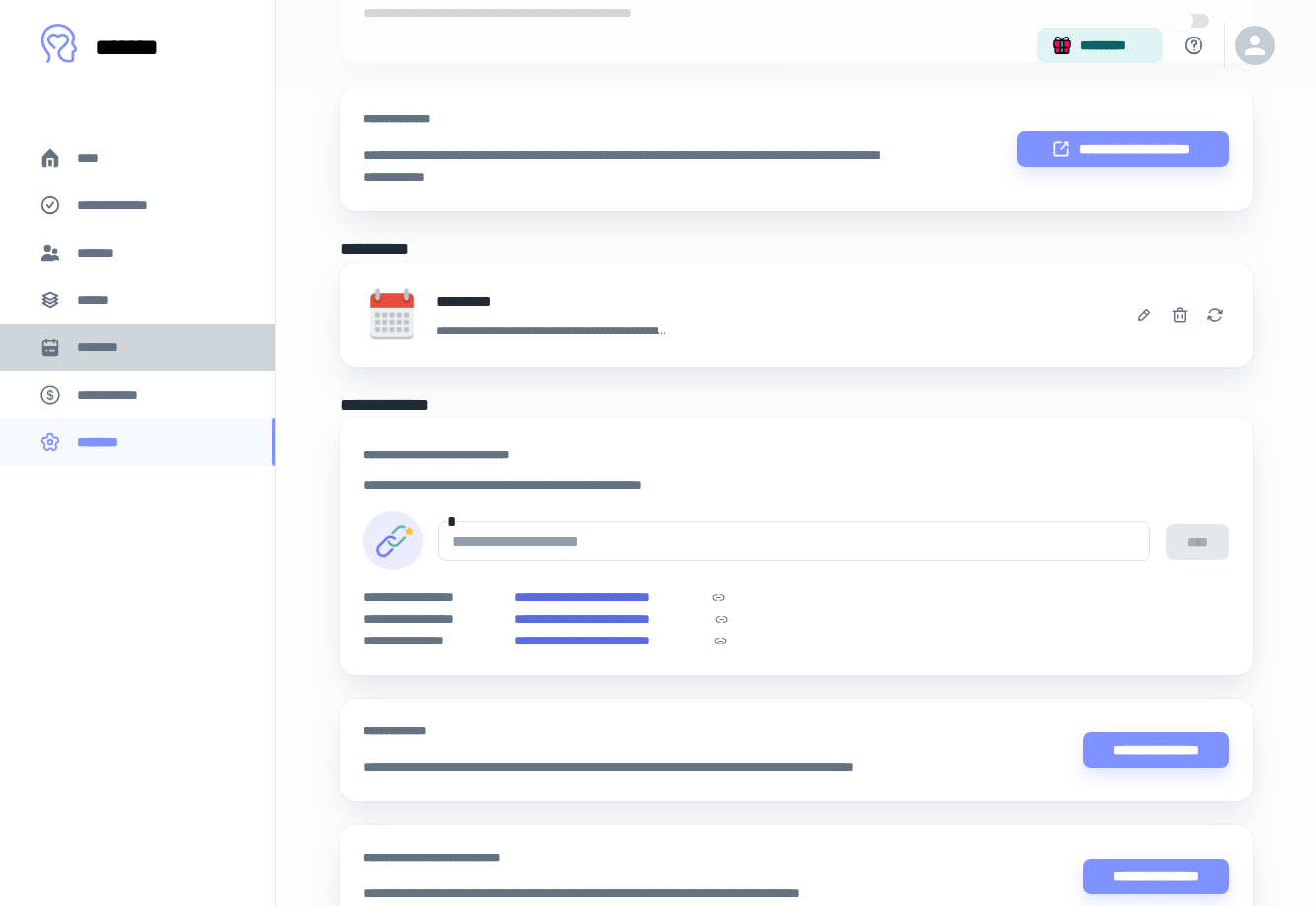 click on "********" at bounding box center [106, 347] 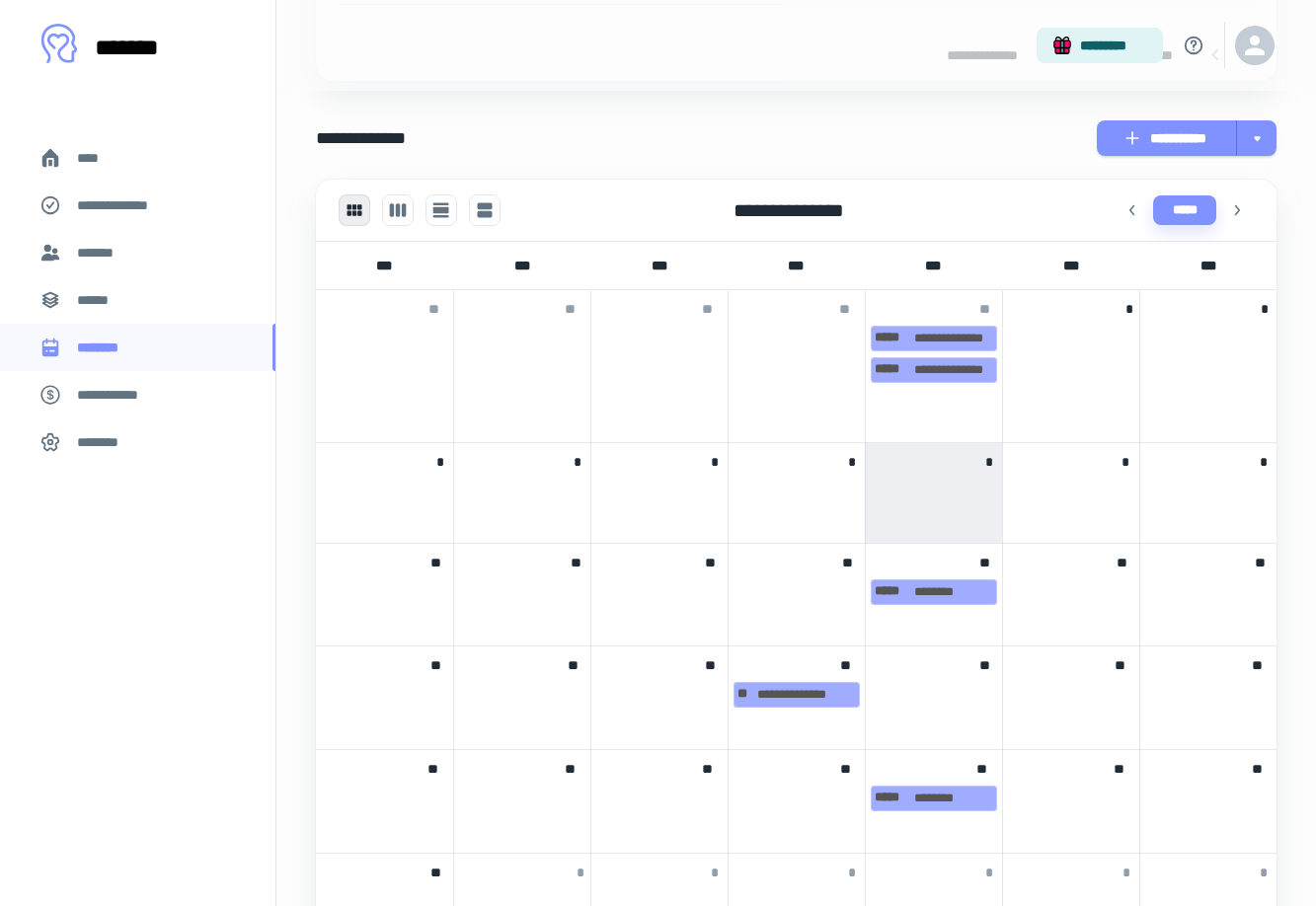 scroll, scrollTop: 518, scrollLeft: 0, axis: vertical 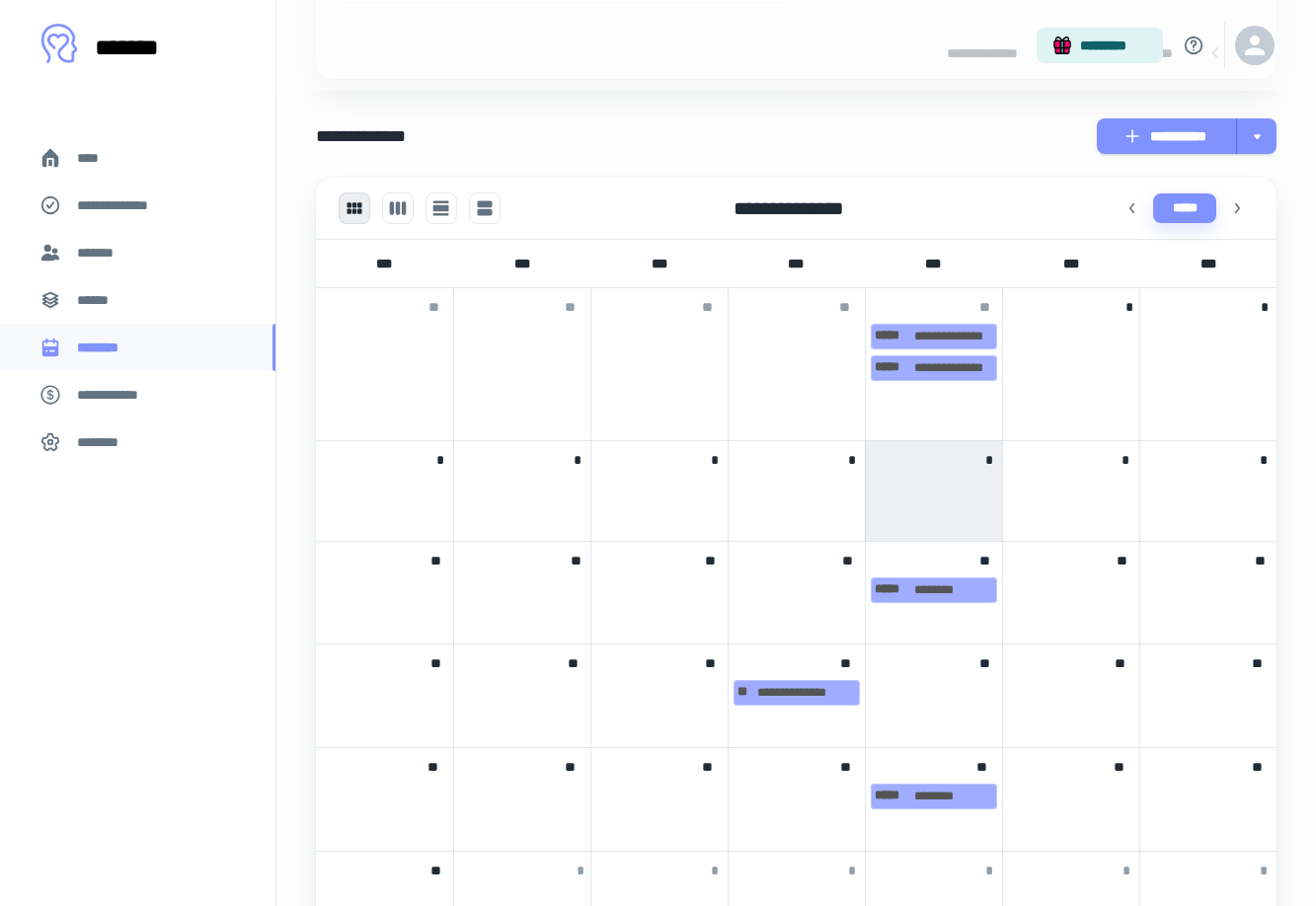 click 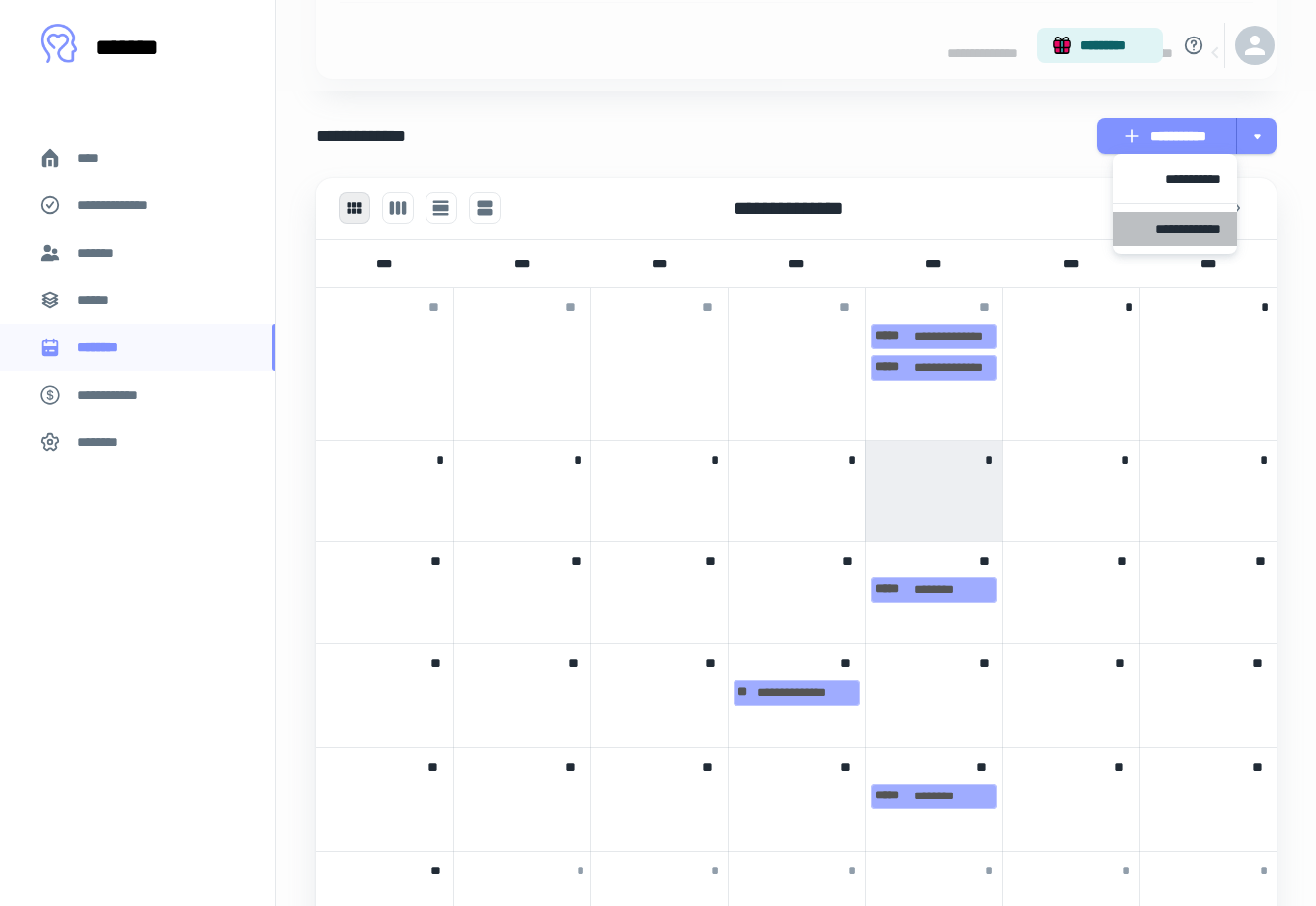 click on "**********" at bounding box center (1175, 229) 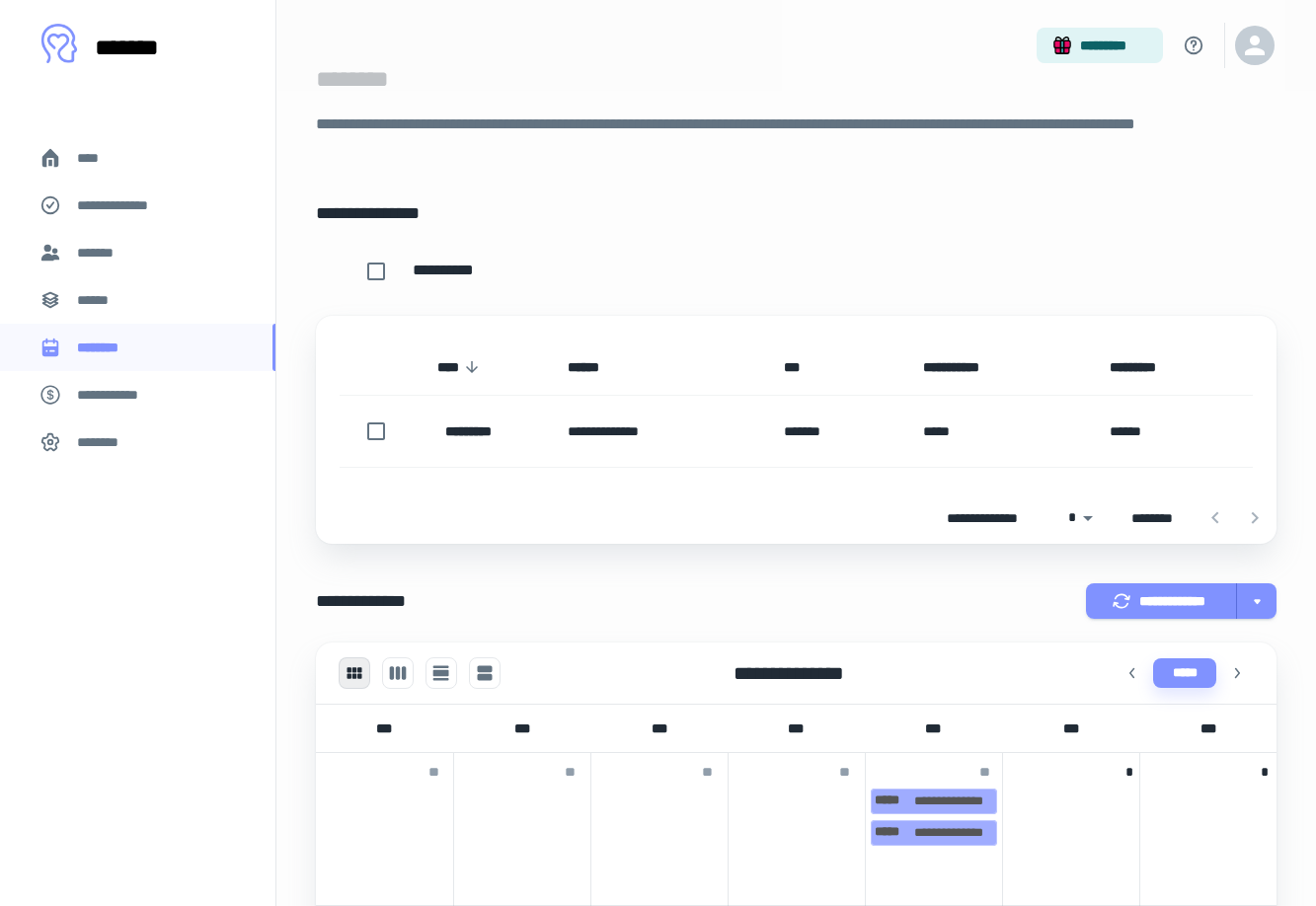 scroll, scrollTop: 54, scrollLeft: 0, axis: vertical 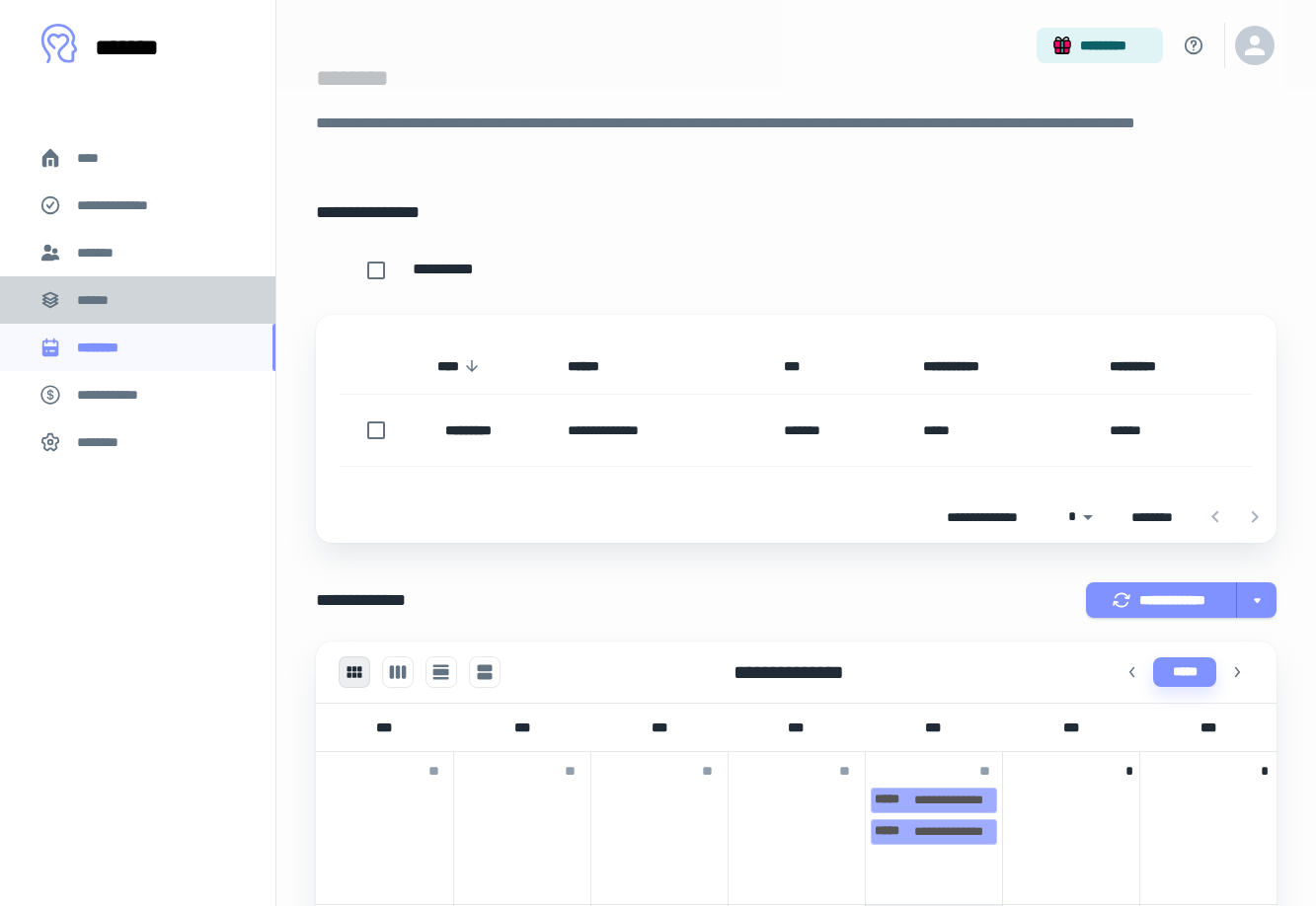 click on "******" at bounding box center [99, 300] 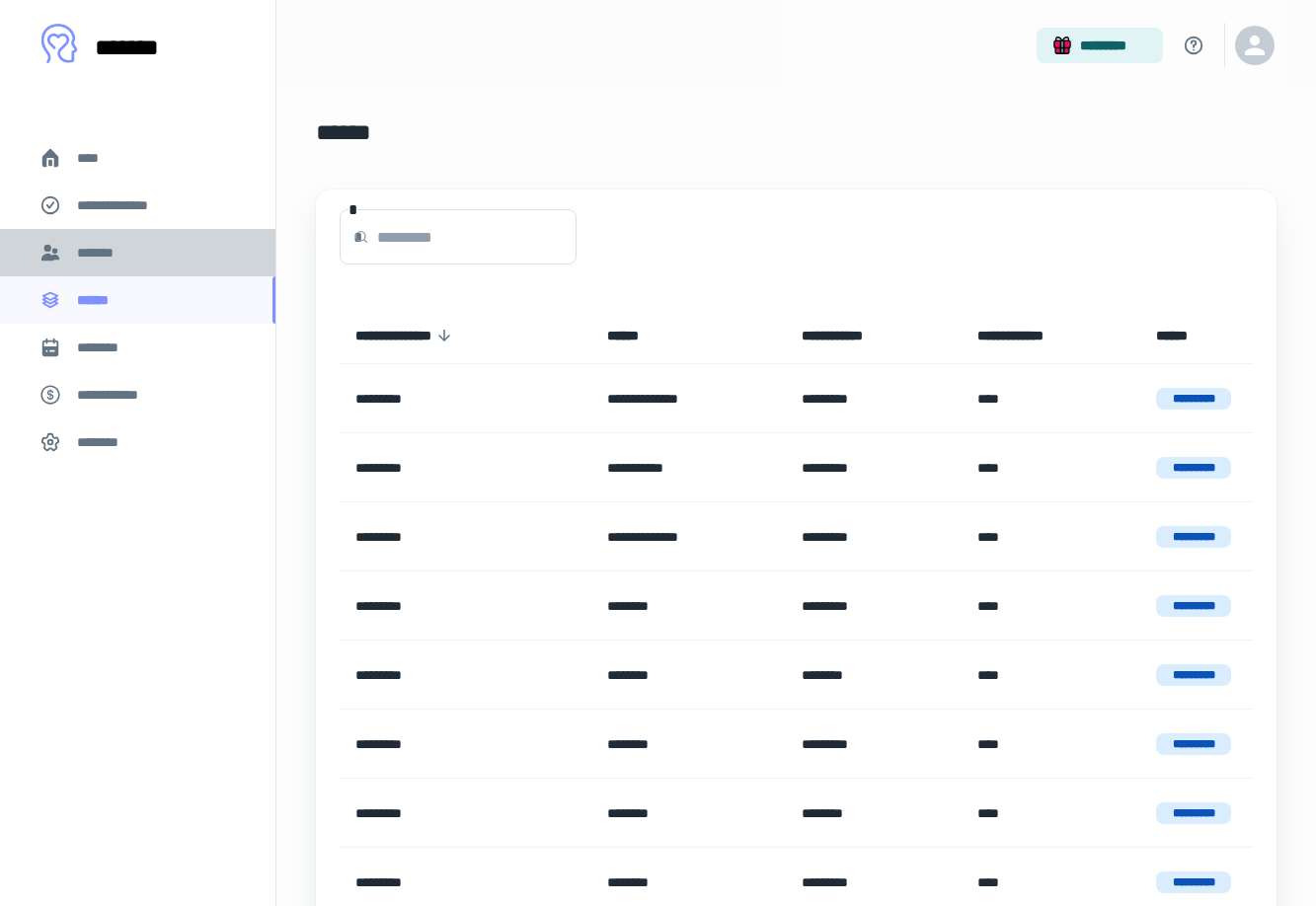 click on "*******" at bounding box center [100, 253] 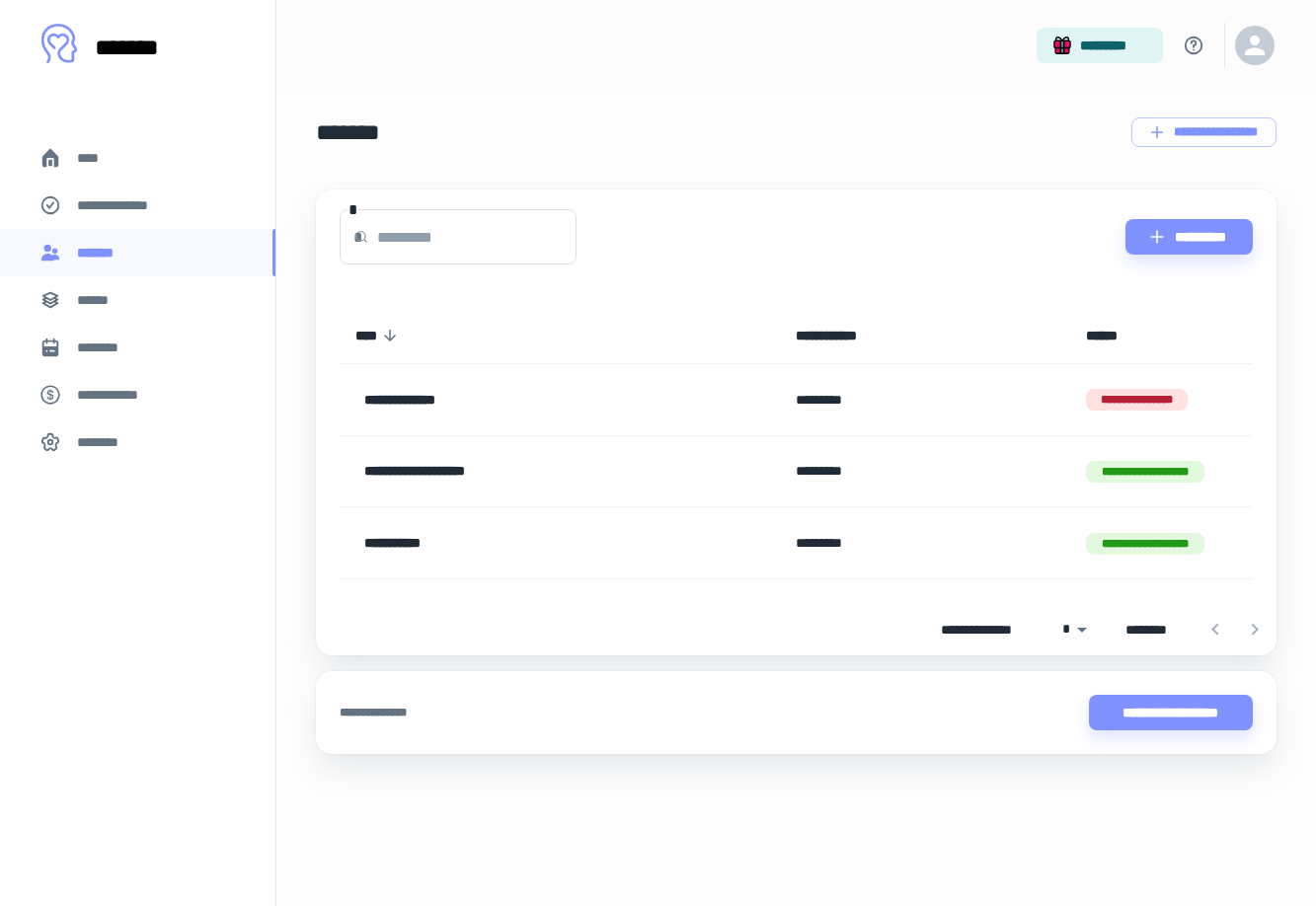 click on "******" at bounding box center (99, 300) 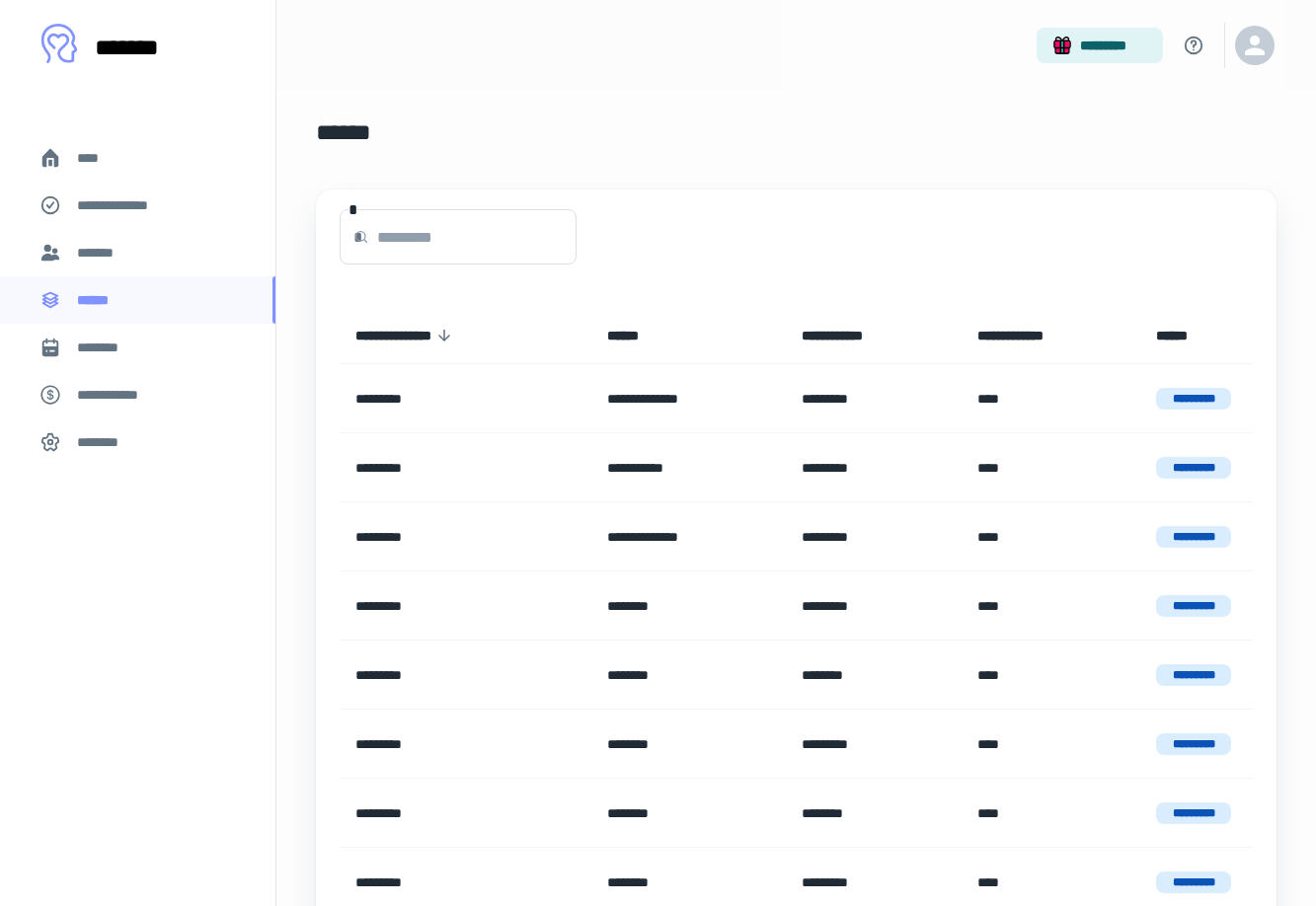 click on "********" at bounding box center (106, 347) 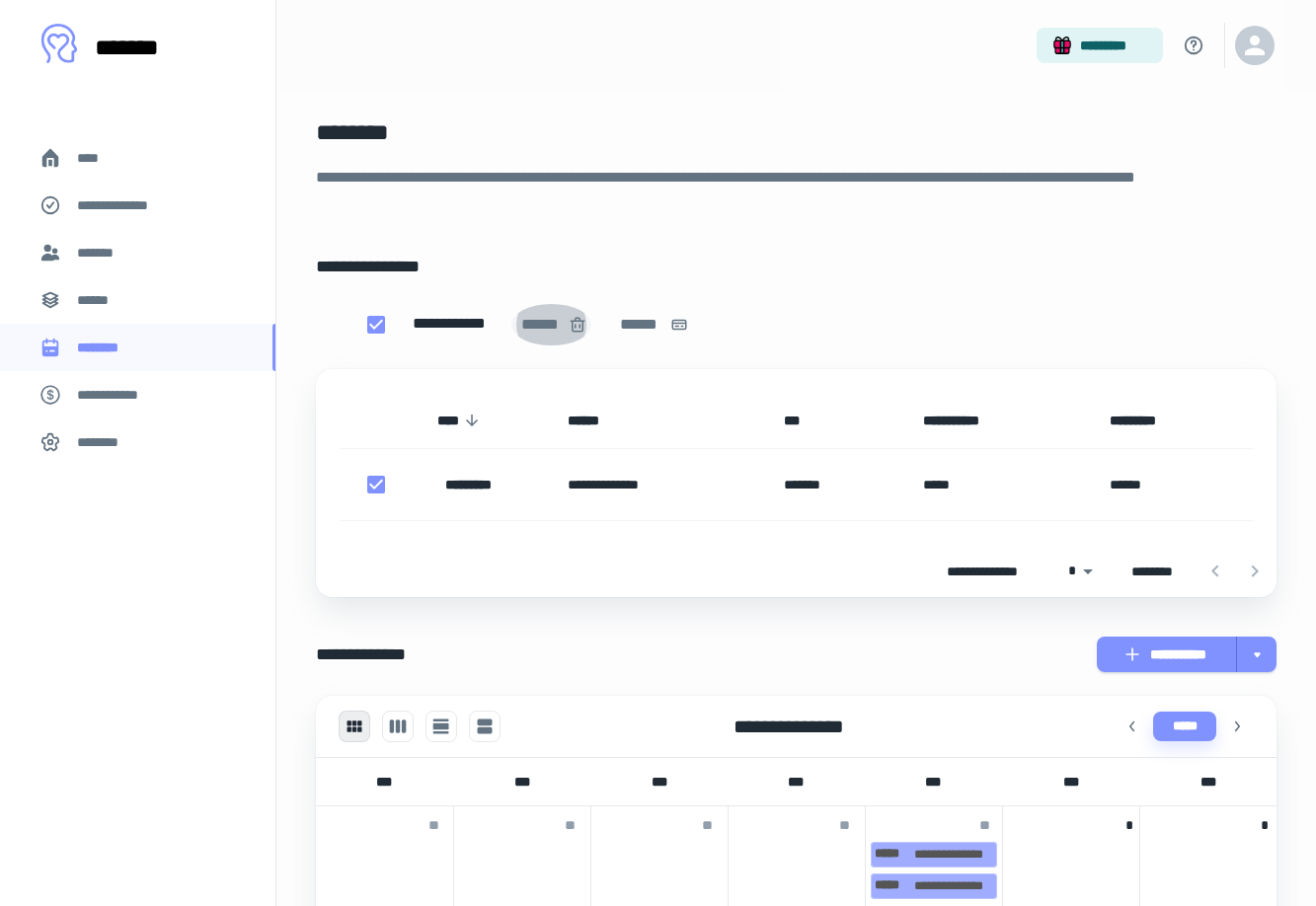 click on "******" at bounding box center (542, 325) 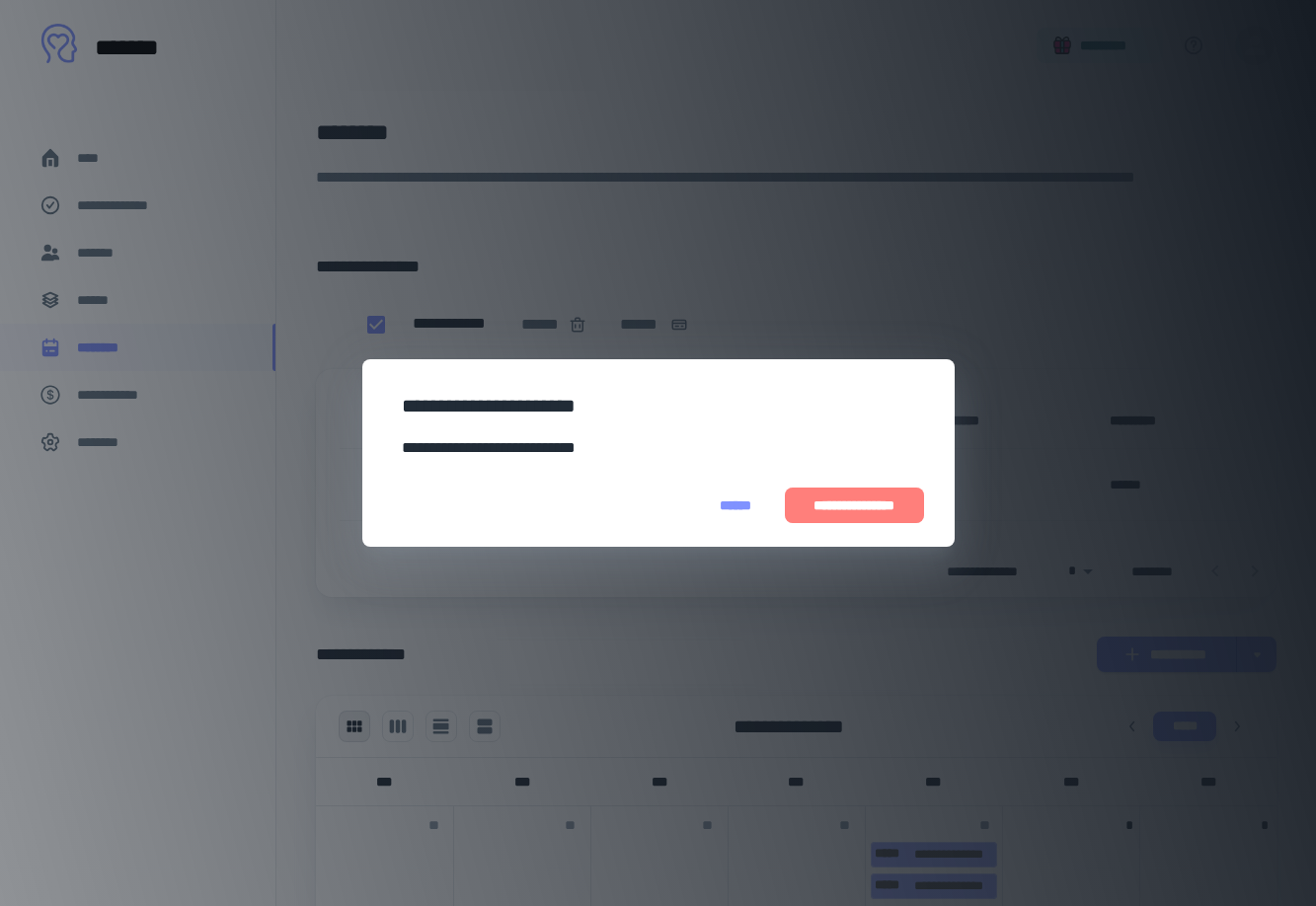 click on "**********" at bounding box center [854, 505] 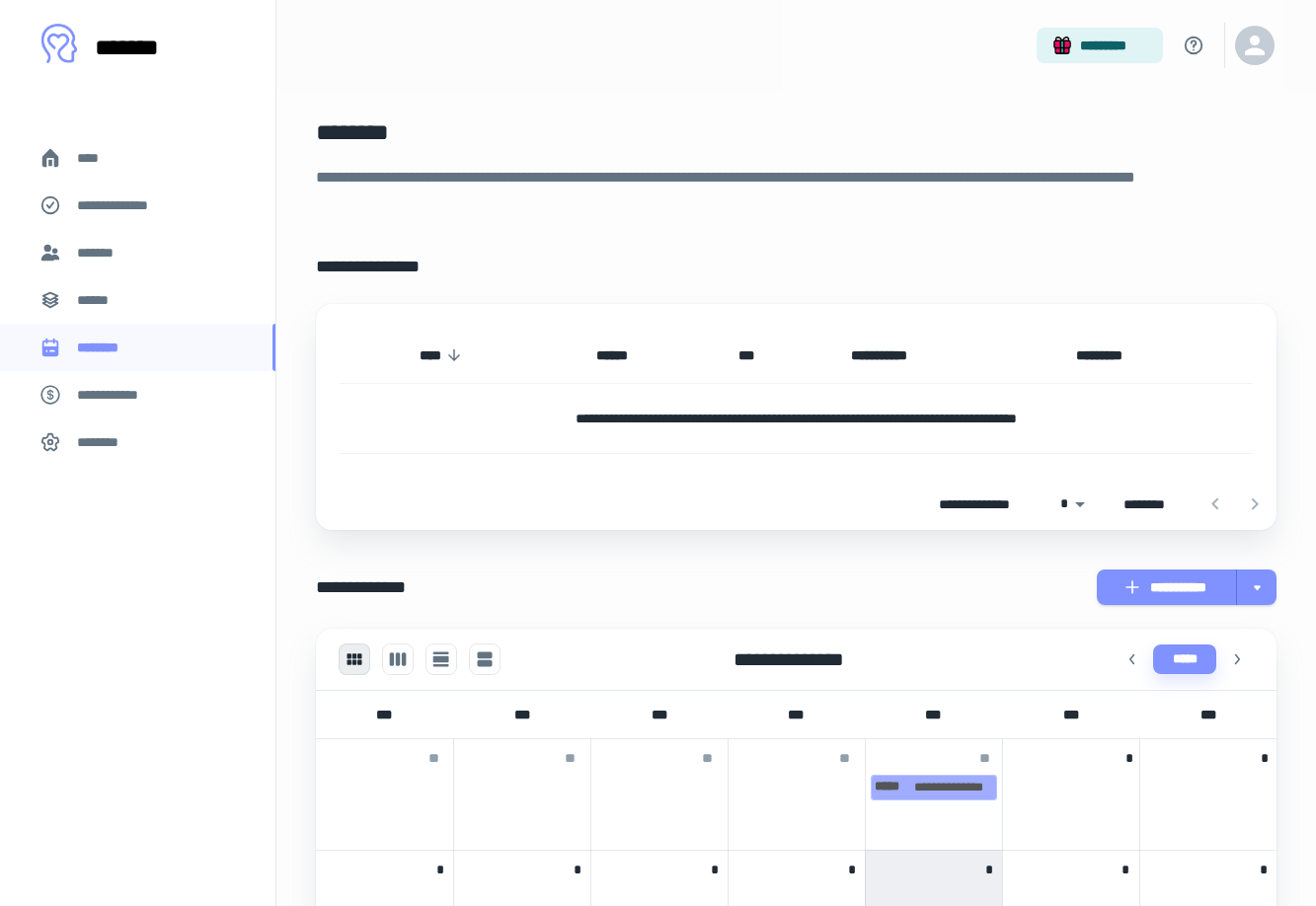 scroll, scrollTop: 0, scrollLeft: 0, axis: both 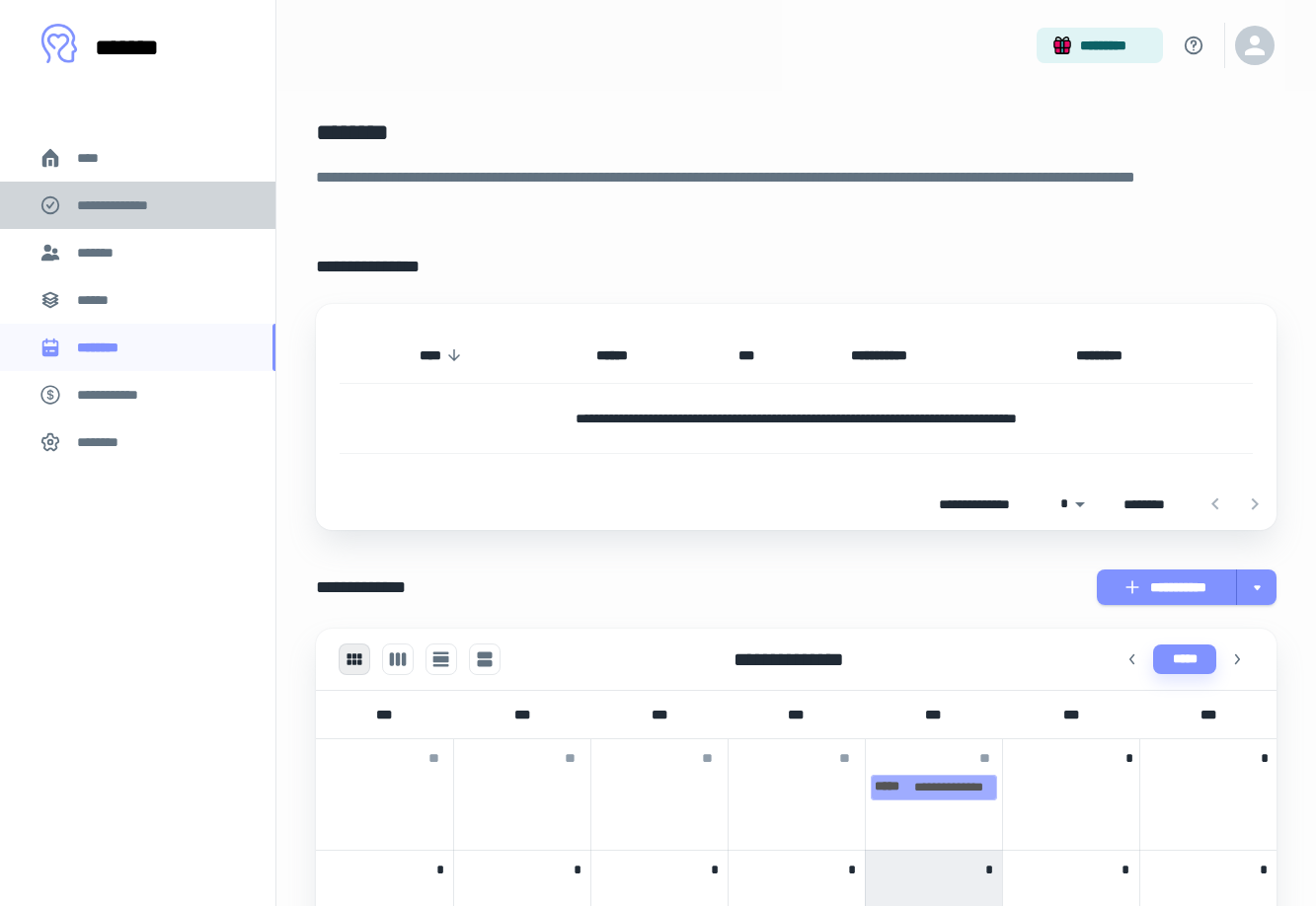 click on "**********" at bounding box center (125, 205) 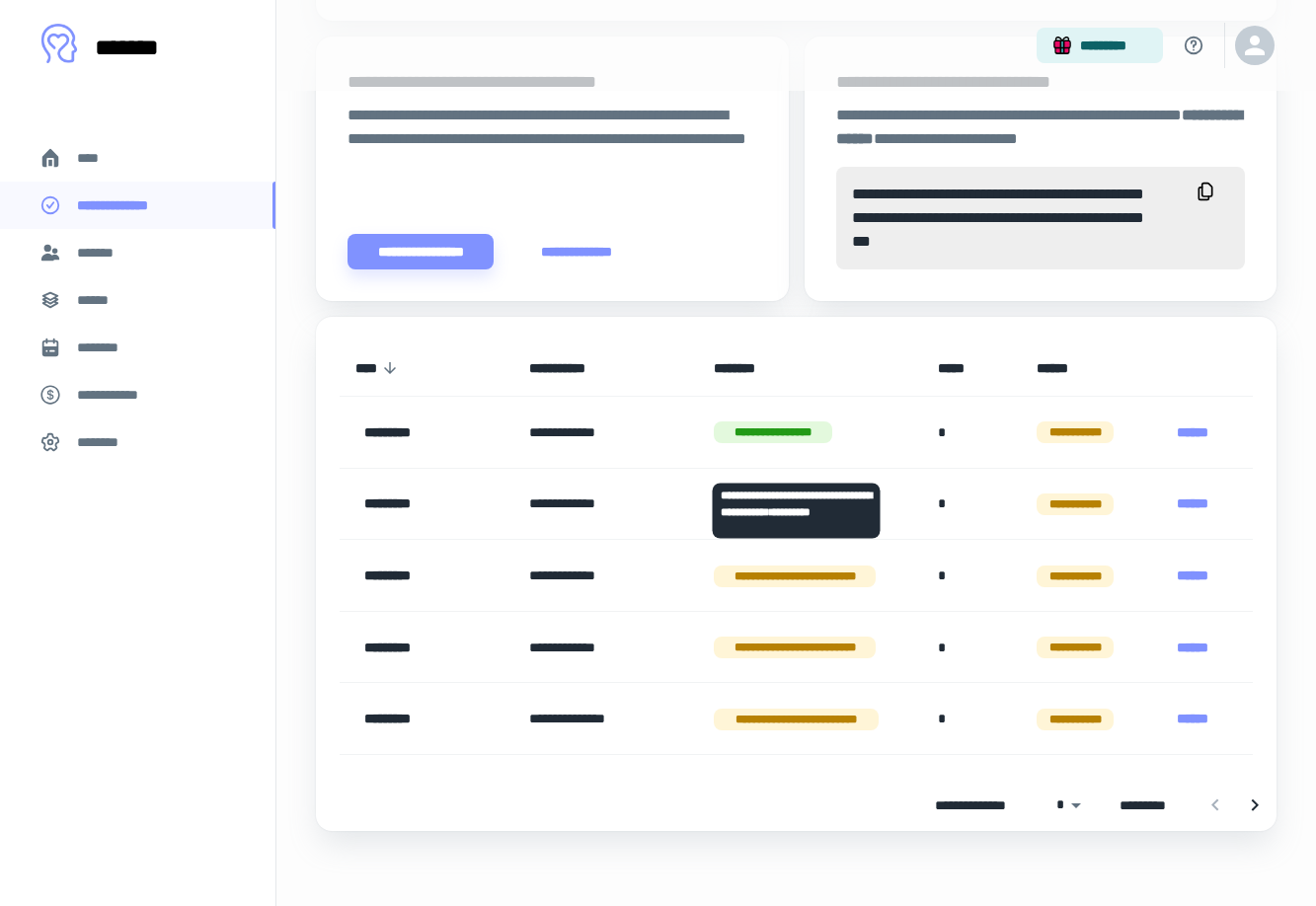scroll, scrollTop: 696, scrollLeft: 0, axis: vertical 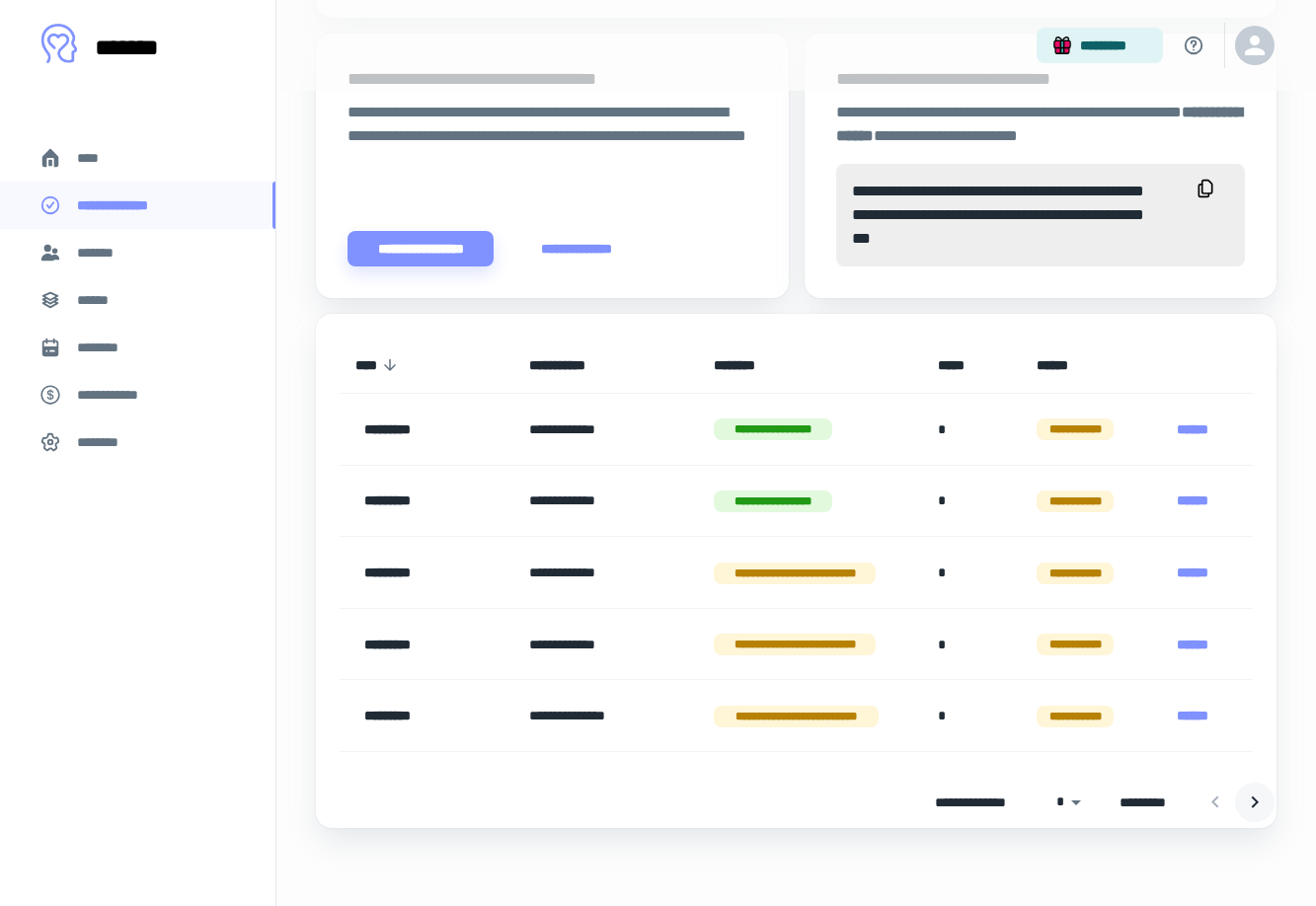 click 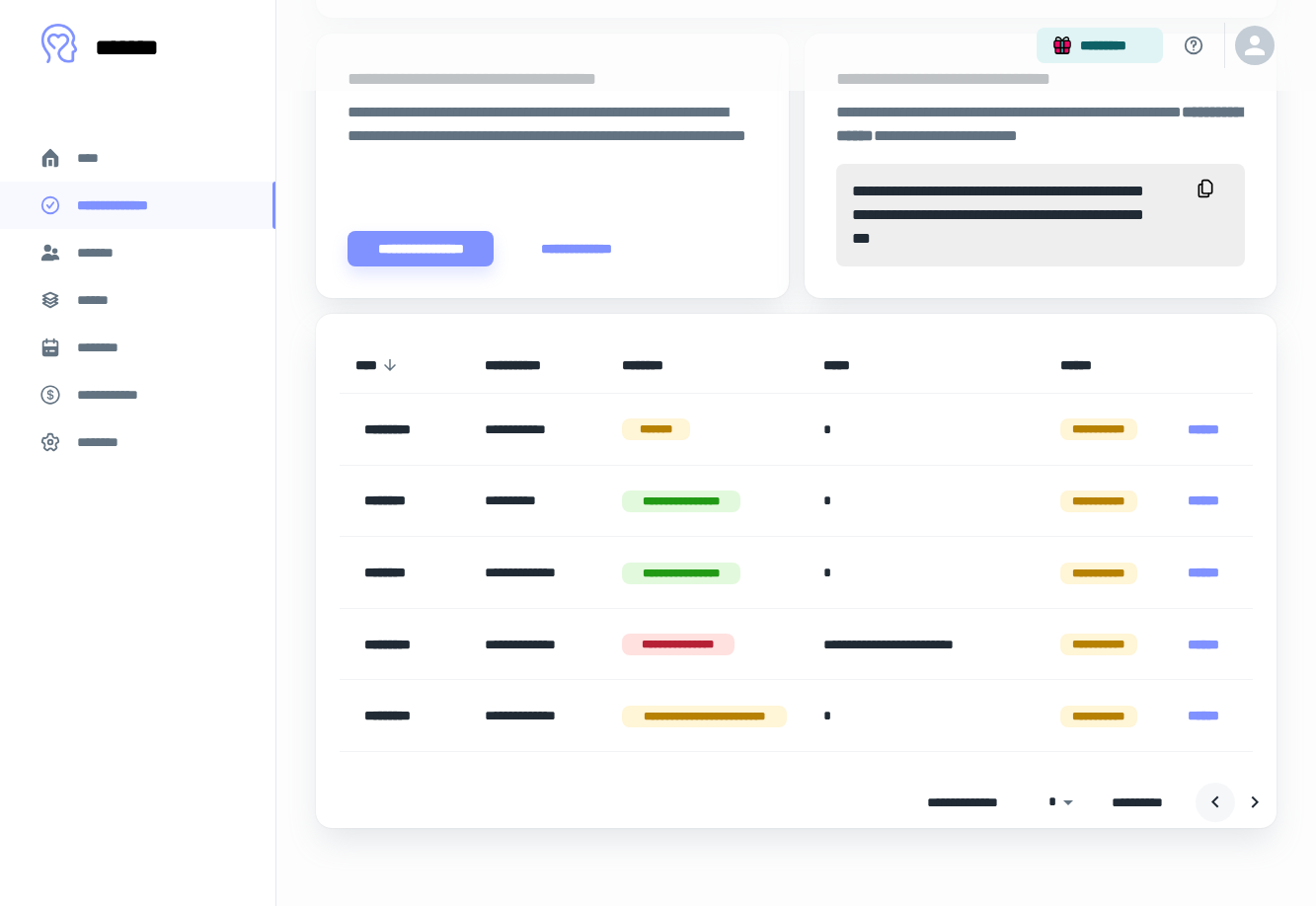 click 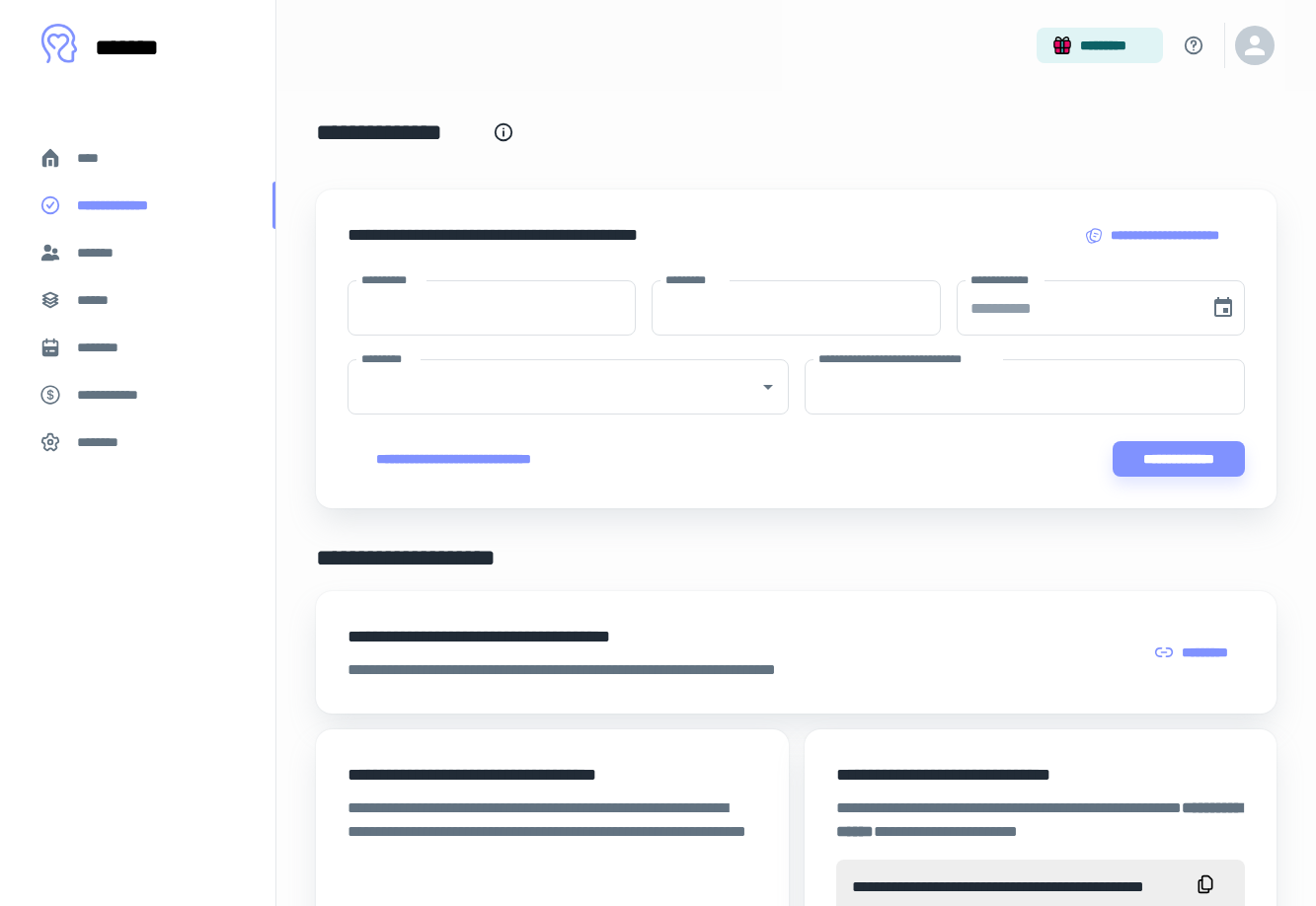 scroll, scrollTop: 0, scrollLeft: 1, axis: horizontal 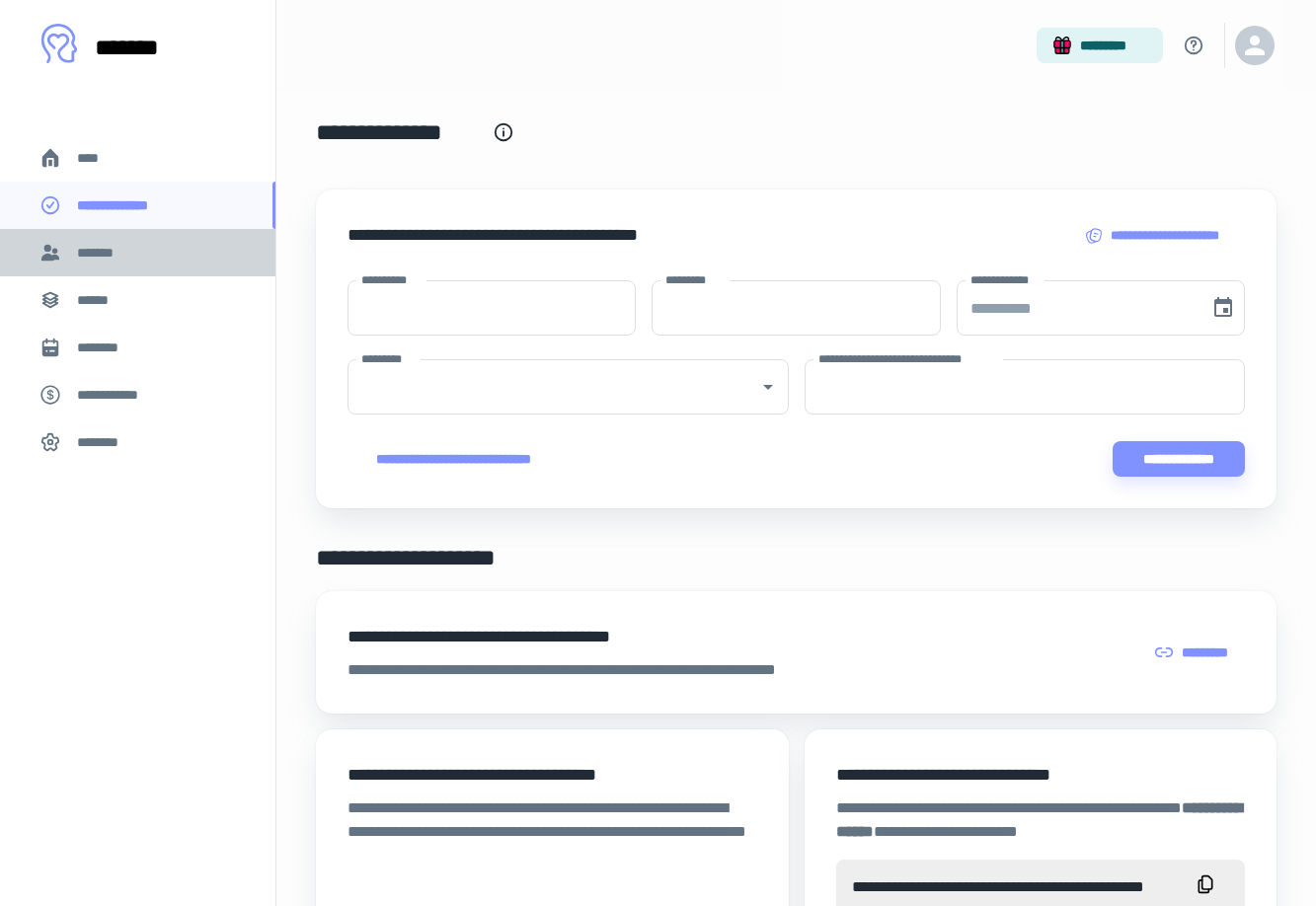 click on "*******" at bounding box center (100, 253) 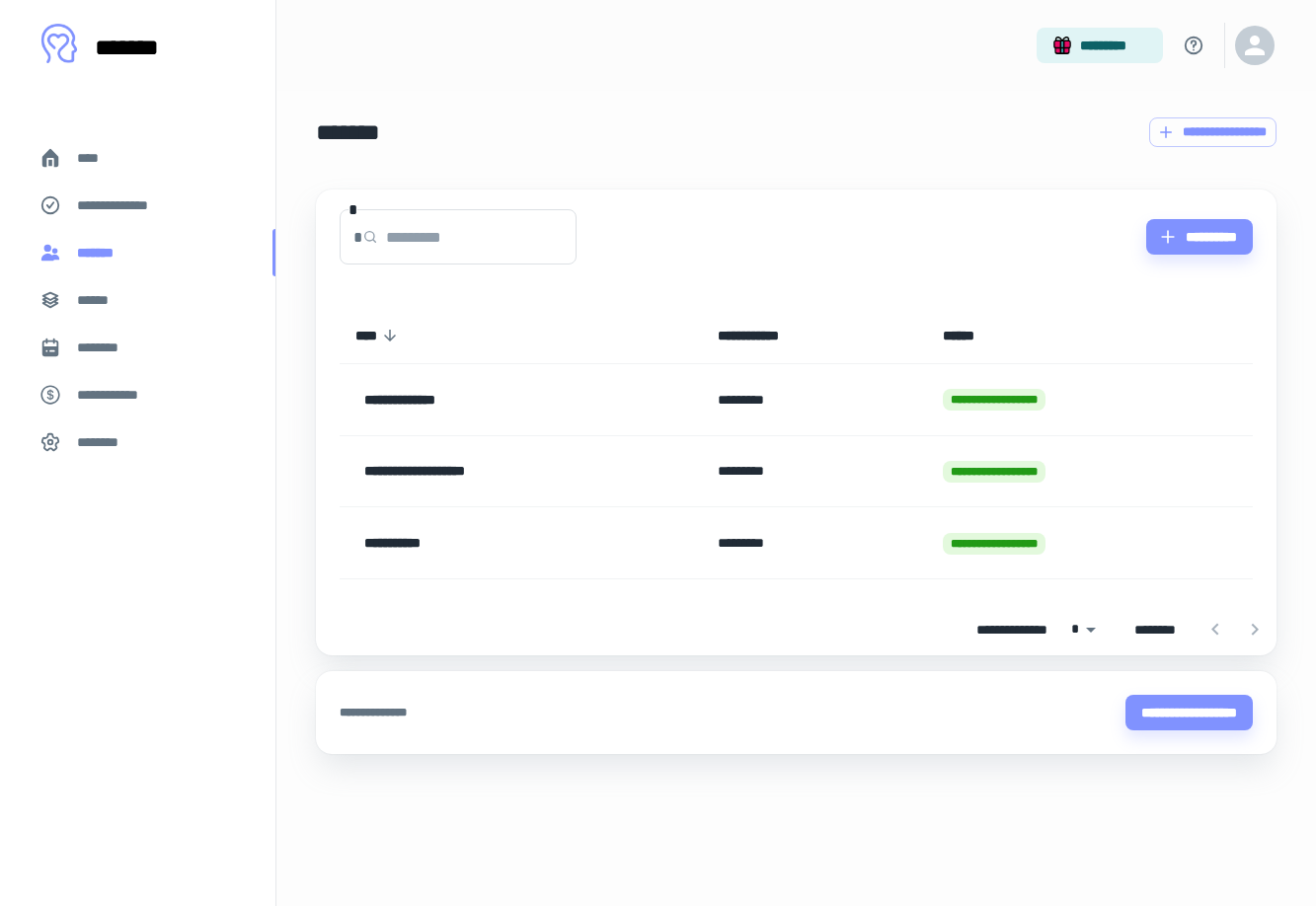 scroll, scrollTop: 0, scrollLeft: 0, axis: both 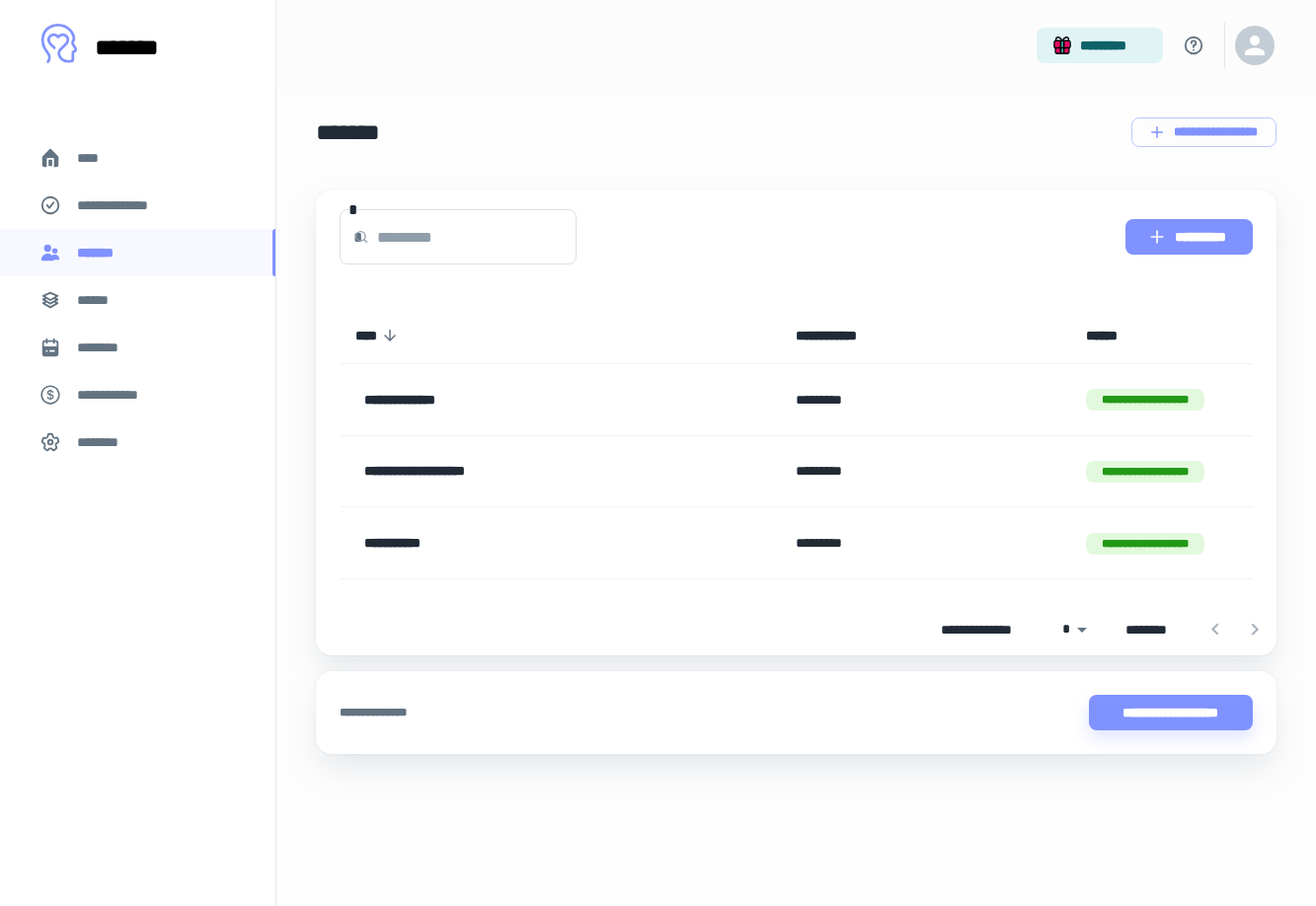 click on "**********" at bounding box center [1189, 237] 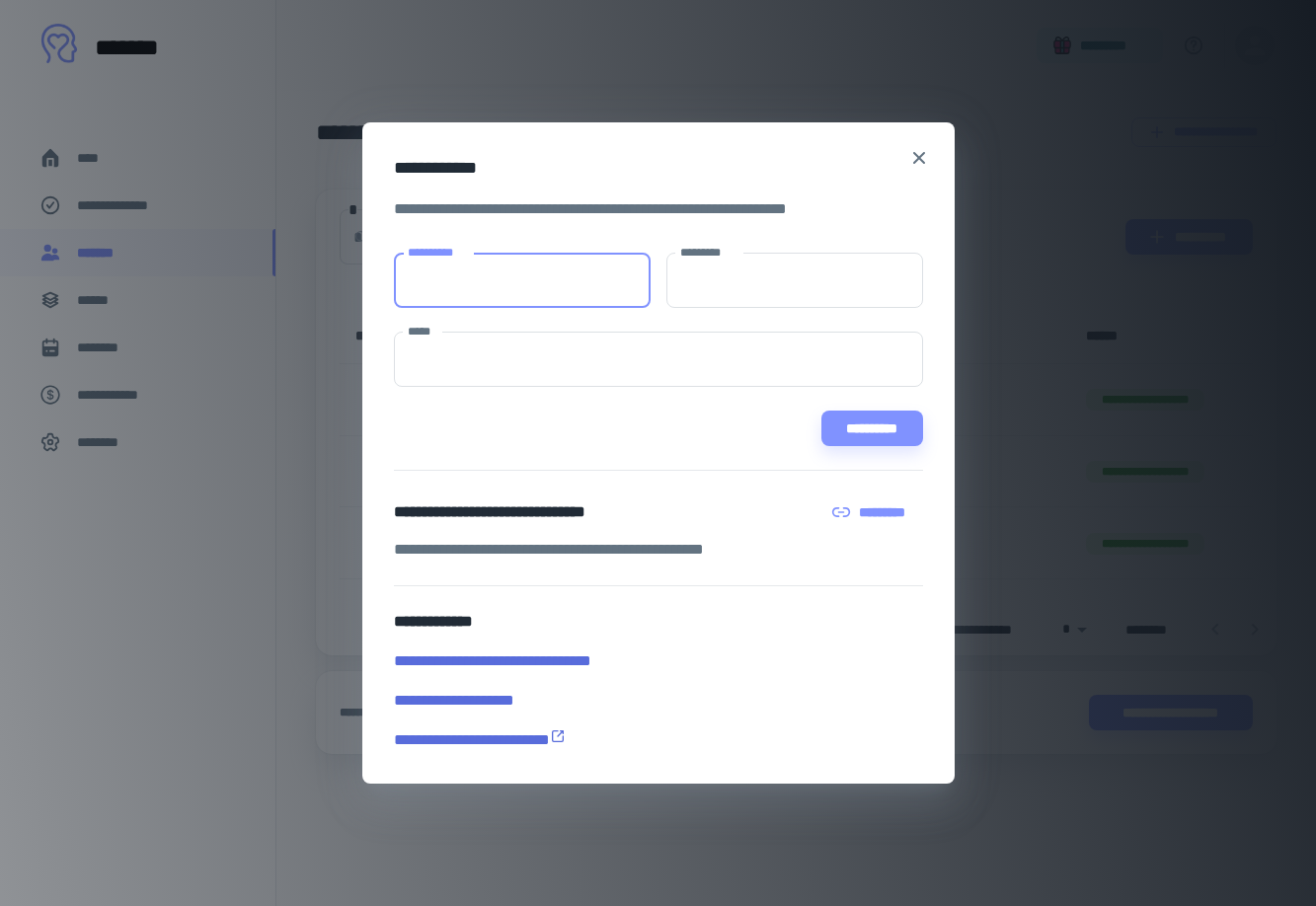 click on "*********" at bounding box center [871, 512] 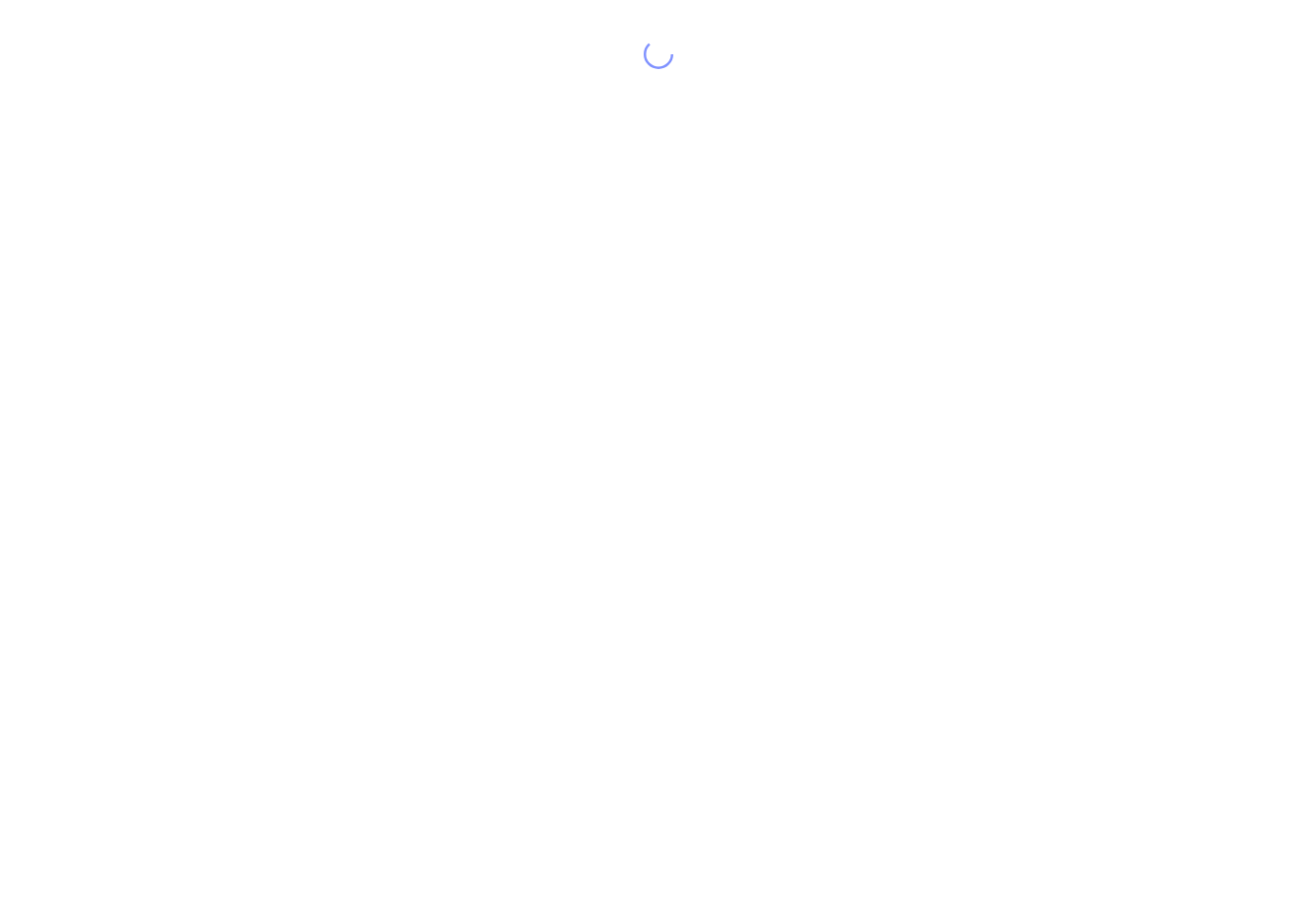 scroll, scrollTop: 0, scrollLeft: 0, axis: both 